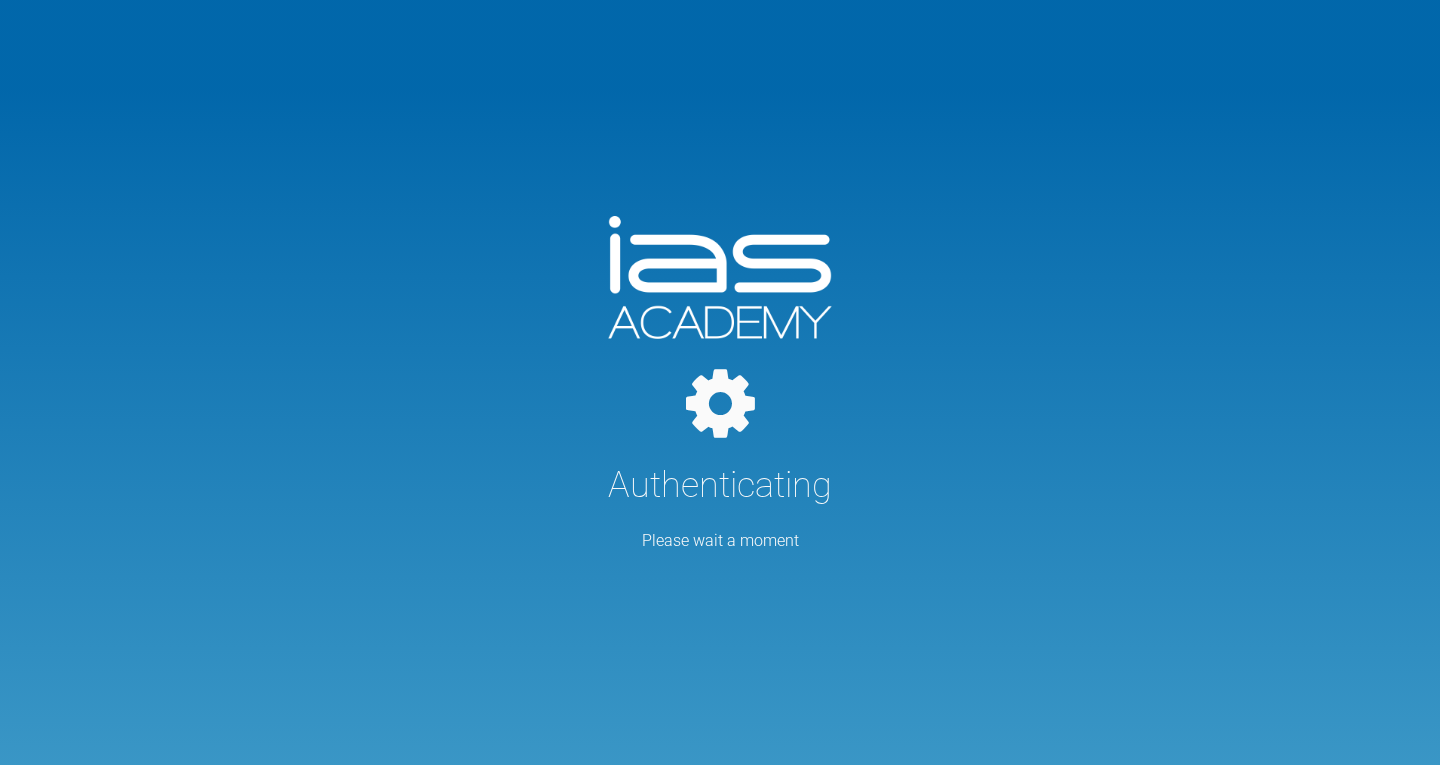 scroll, scrollTop: 0, scrollLeft: 0, axis: both 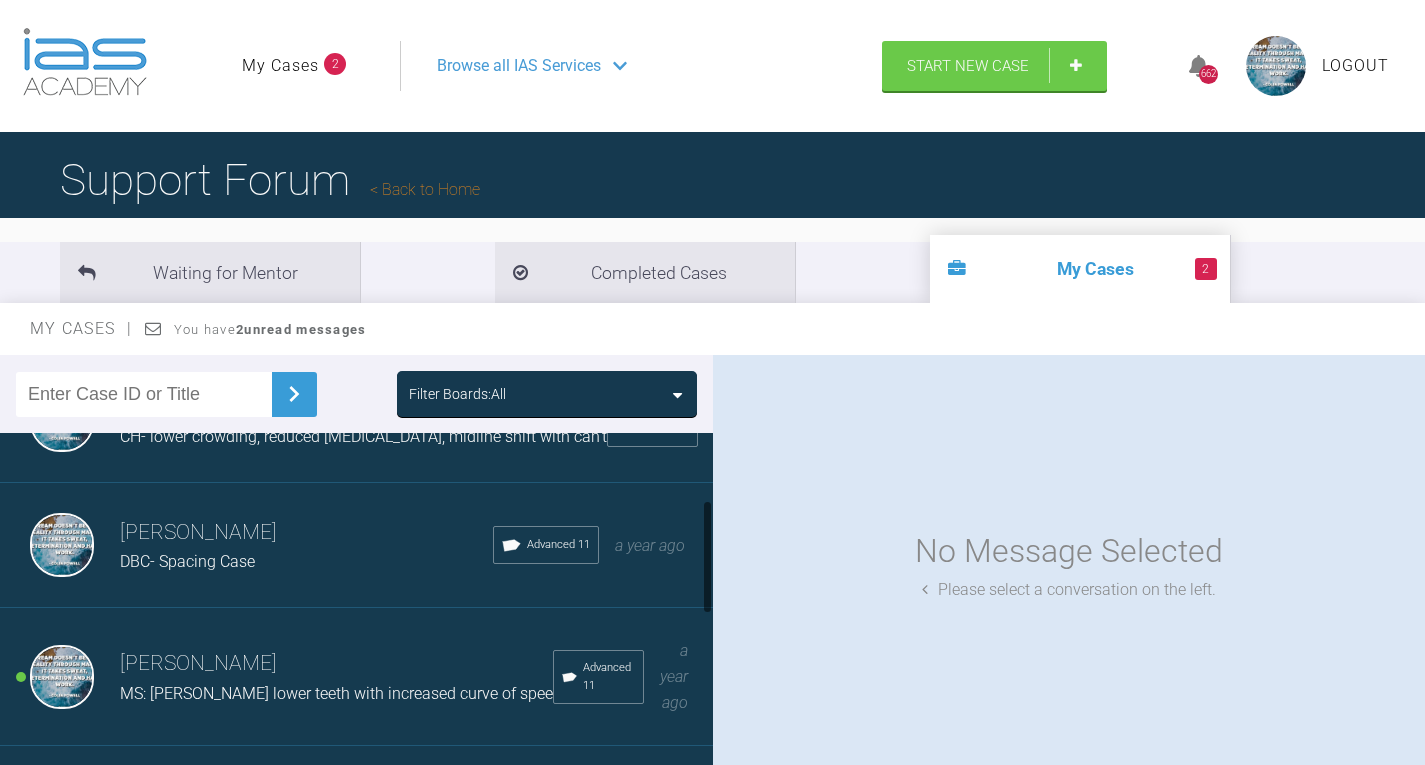 click on "DBC- Spacing Case" at bounding box center [187, 561] 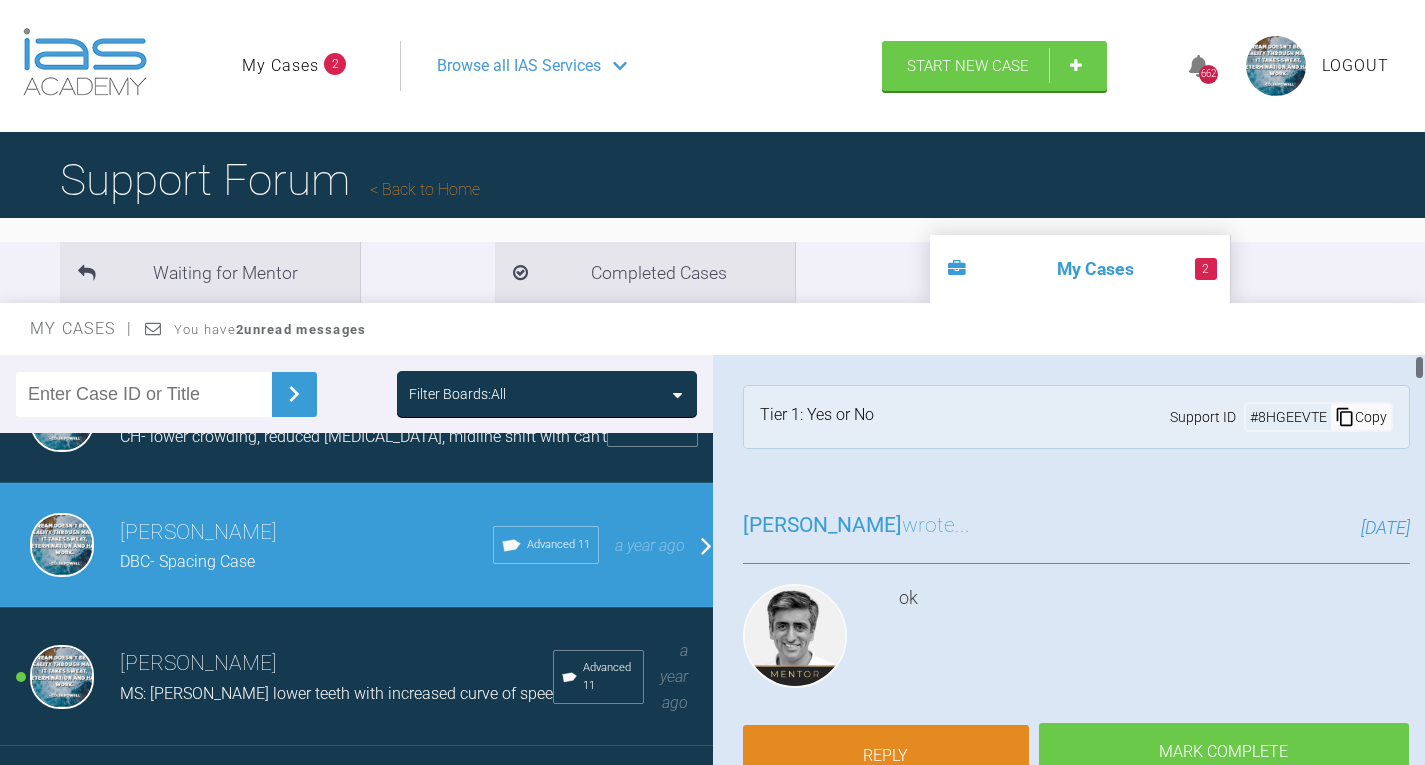 click on "Reply" at bounding box center (886, 756) 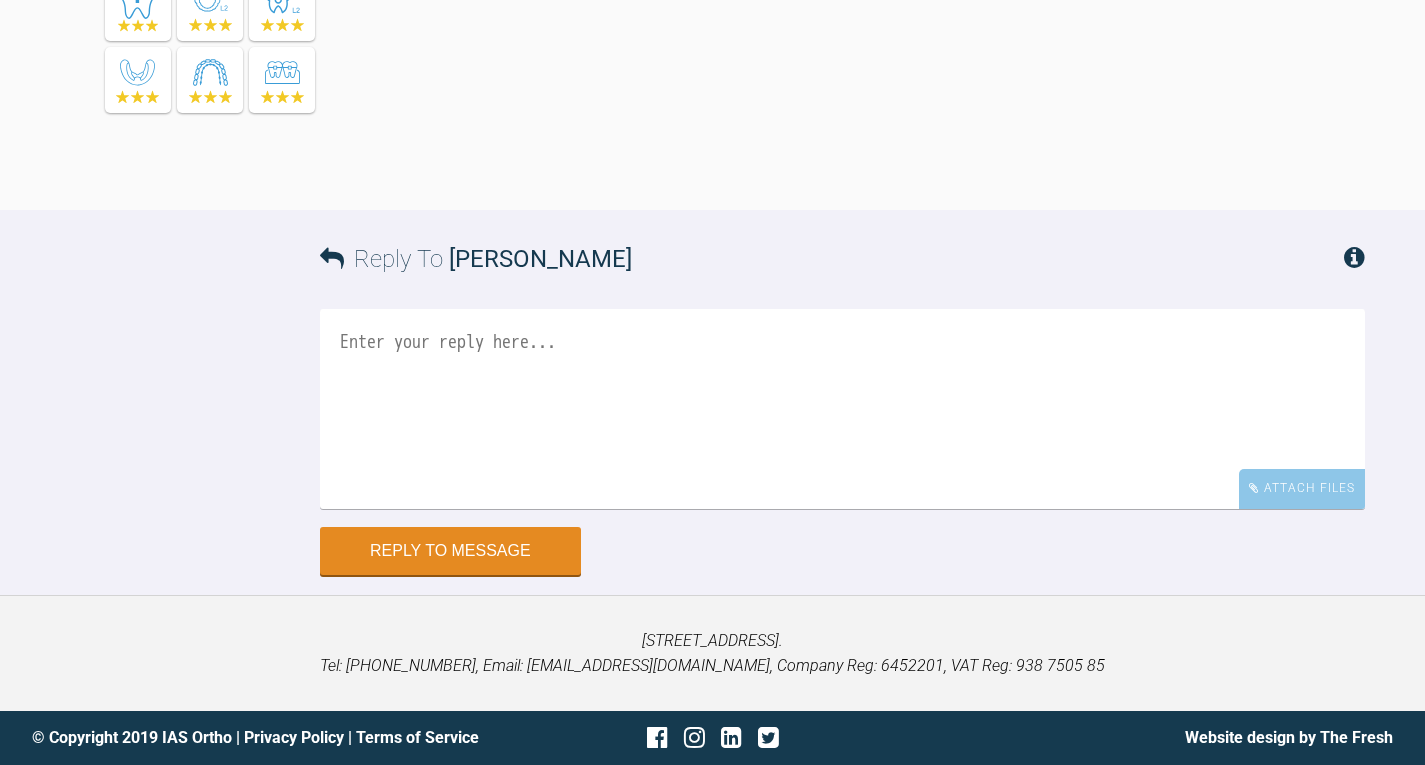 scroll, scrollTop: 30537, scrollLeft: 0, axis: vertical 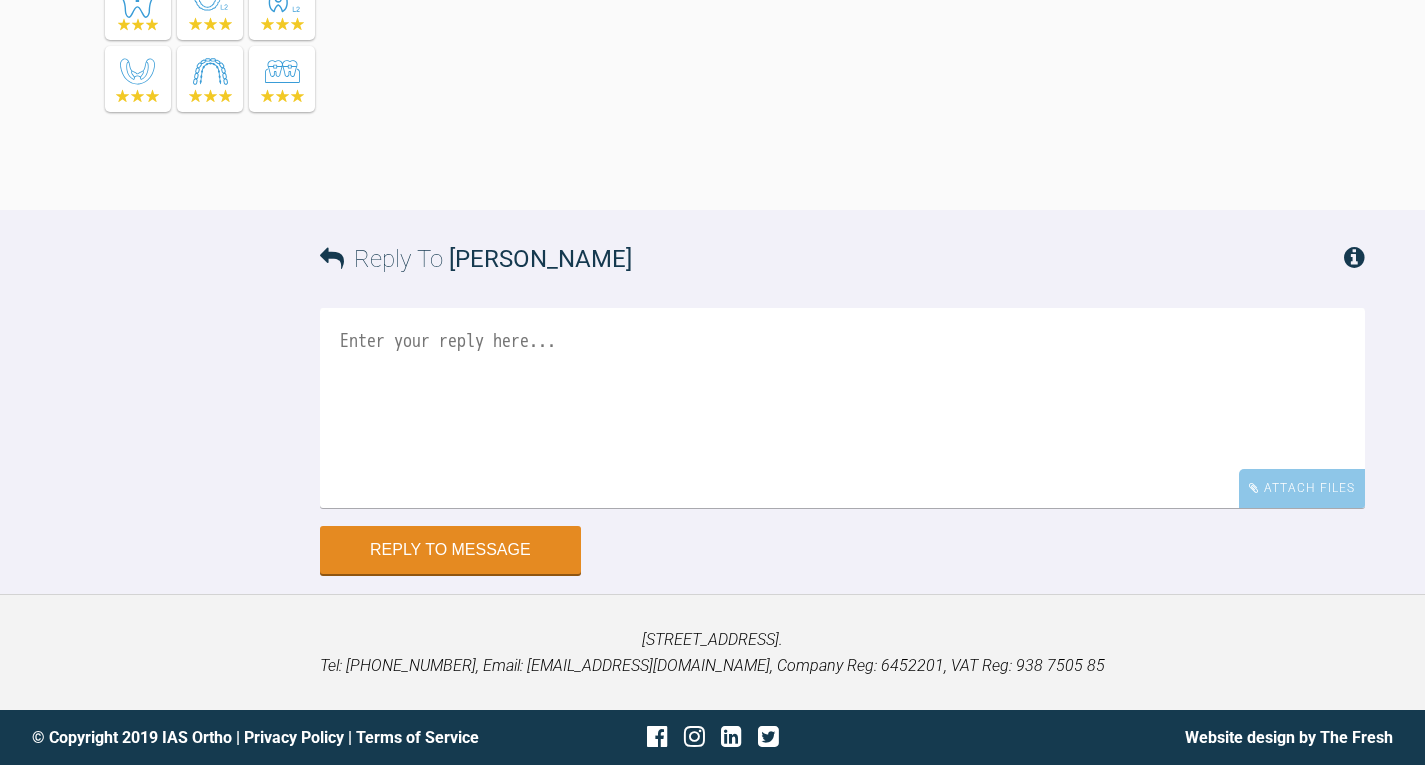 click at bounding box center [842, 408] 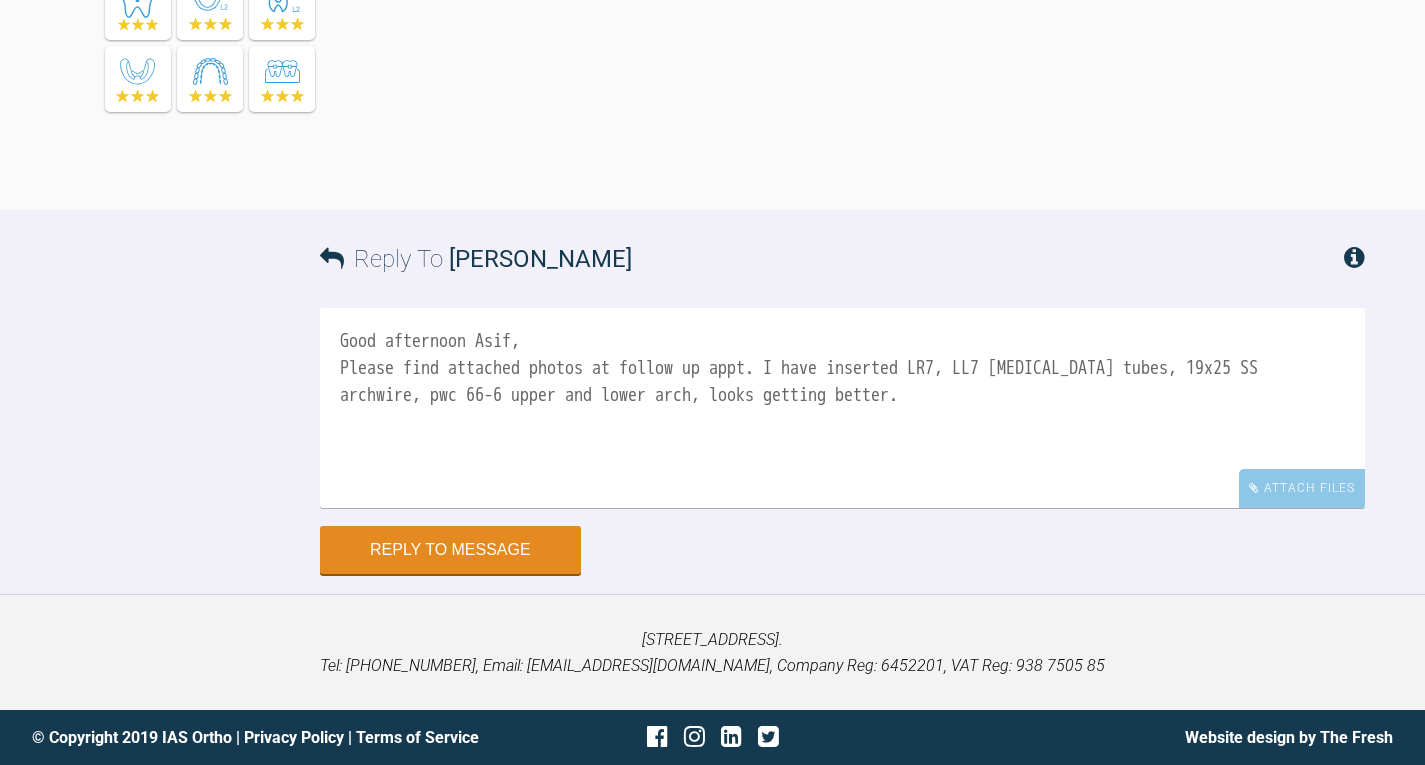 click on "Good afternoon Asif,
Please find attached photos at follow up appt. I have inserted LR7, LL7 [MEDICAL_DATA] tubes, 19x25 SS archwire, pwc 66-6 upper and lower arch, looks getting better." at bounding box center [842, 408] 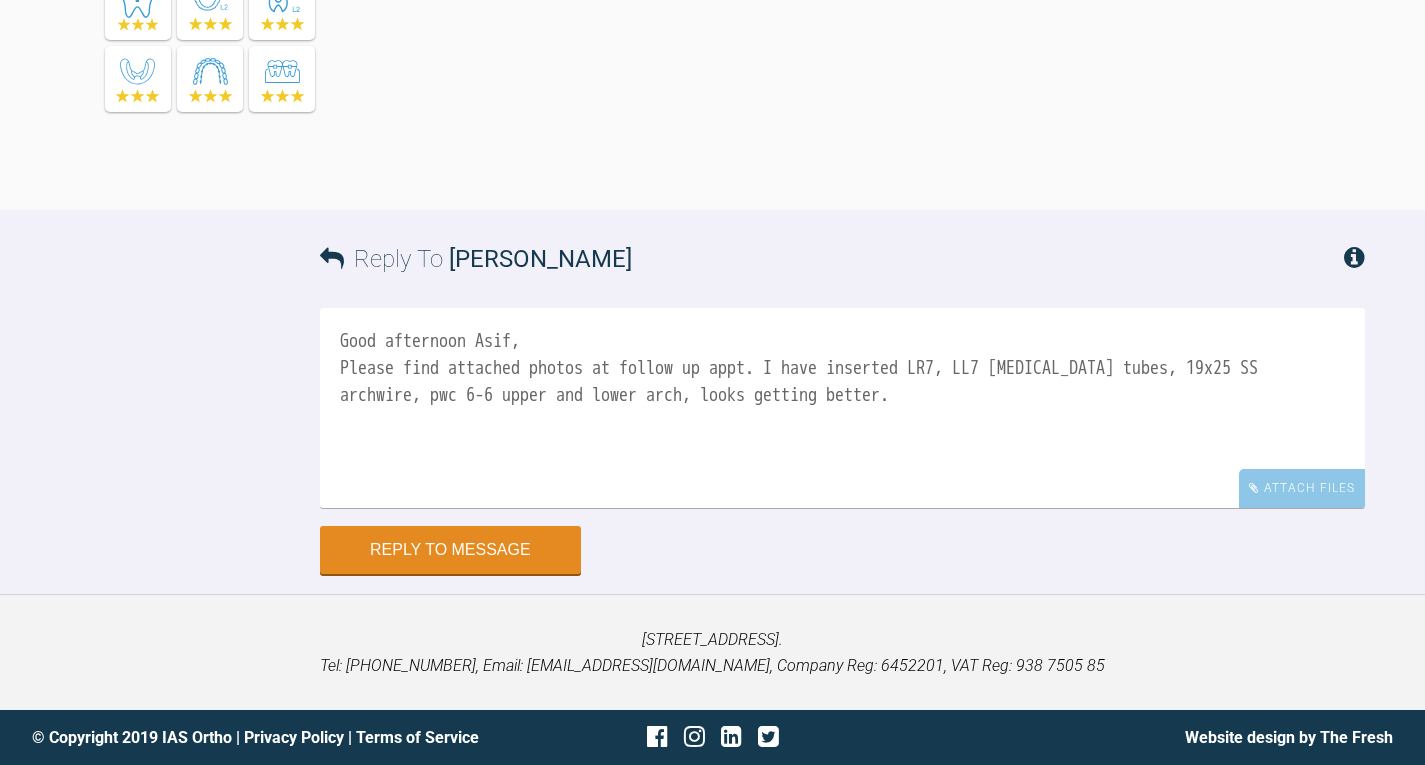 click on "Good afternoon Asif,
Please find attached photos at follow up appt. I have inserted LR7, LL7 [MEDICAL_DATA] tubes, 19x25 SS archwire, pwc 6-6 upper and lower arch, looks getting better." at bounding box center (842, 408) 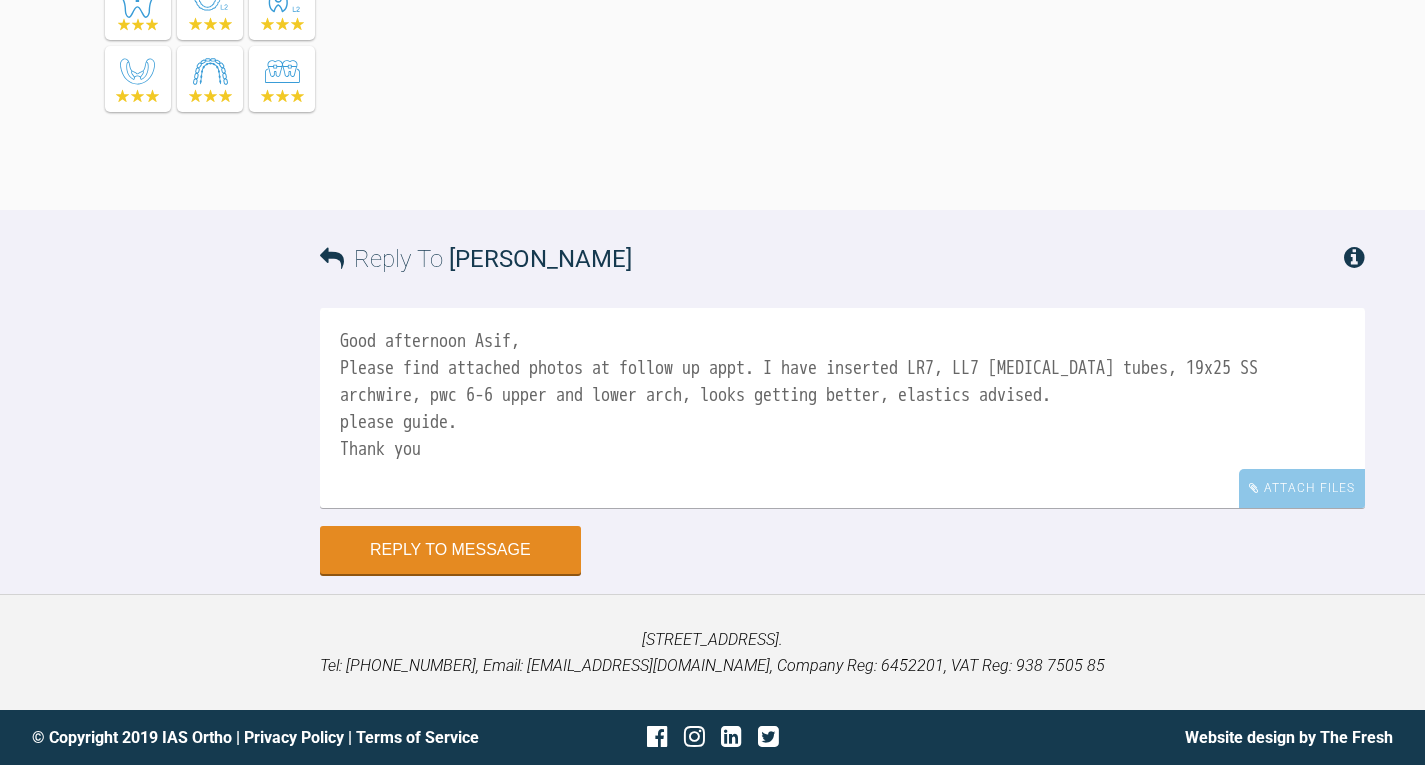 type on "Good afternoon Asif,
Please find attached photos at follow up appt. I have inserted LR7, LL7 [MEDICAL_DATA] tubes, 19x25 SS archwire, pwc 6-6 upper and lower arch, looks getting better, elastics advised.
please guide.
Thank you" 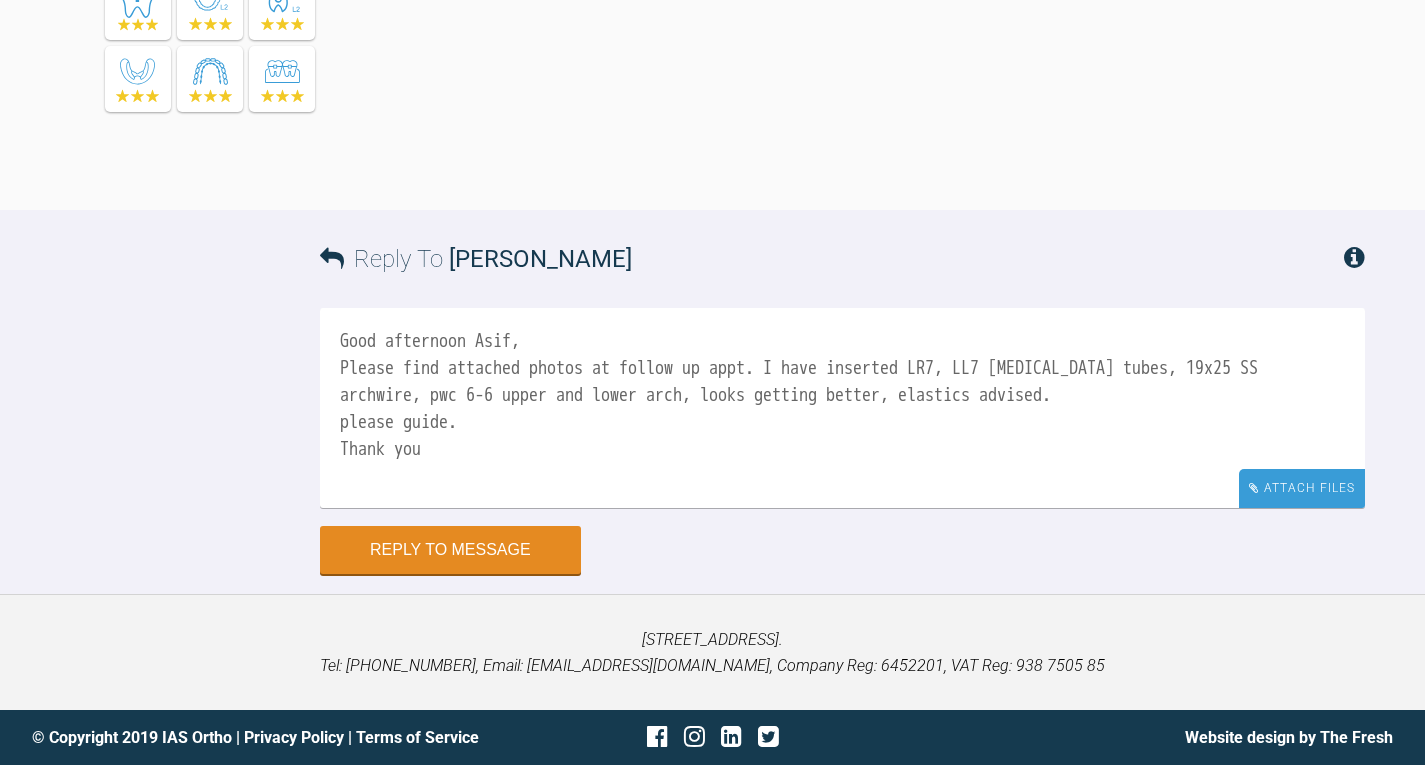 click on "Attach Files" at bounding box center (1302, 488) 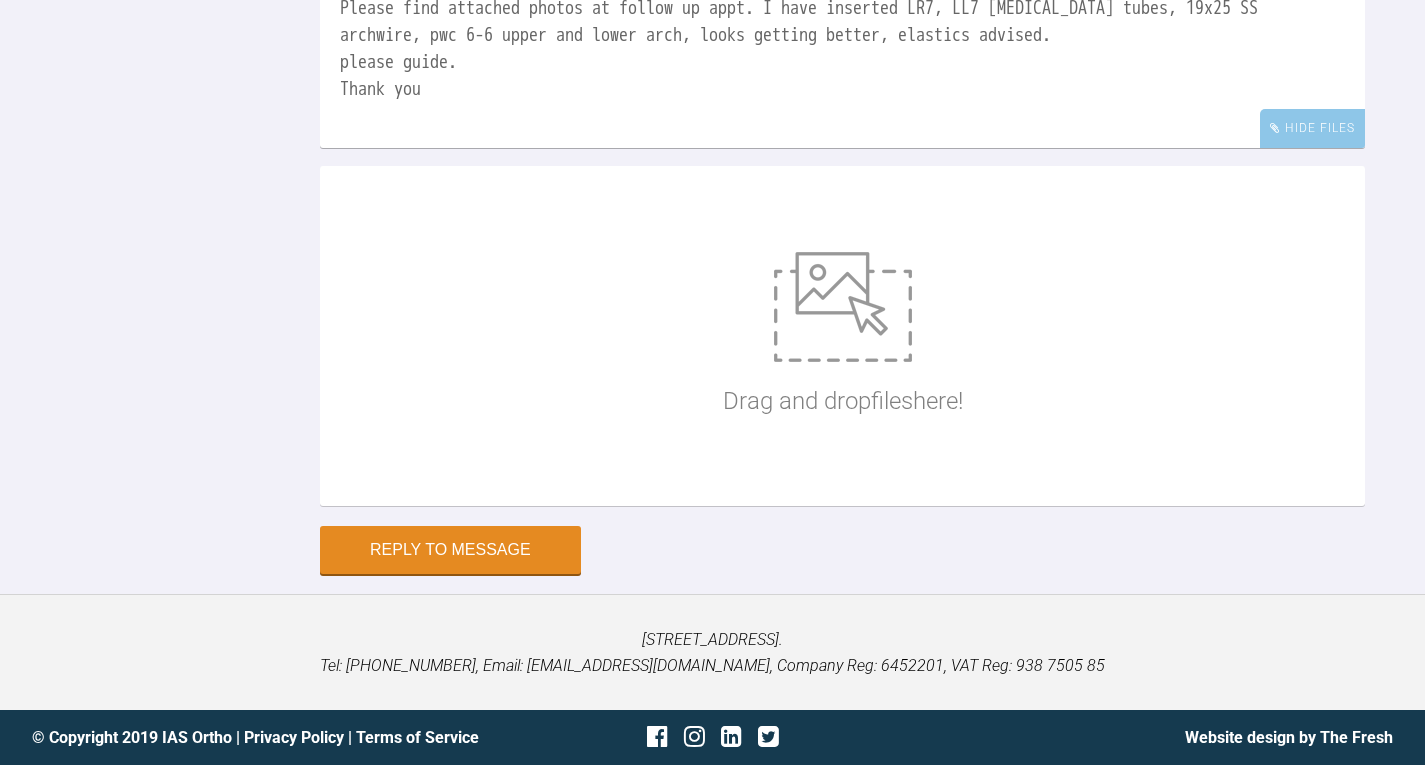 click at bounding box center (843, 307) 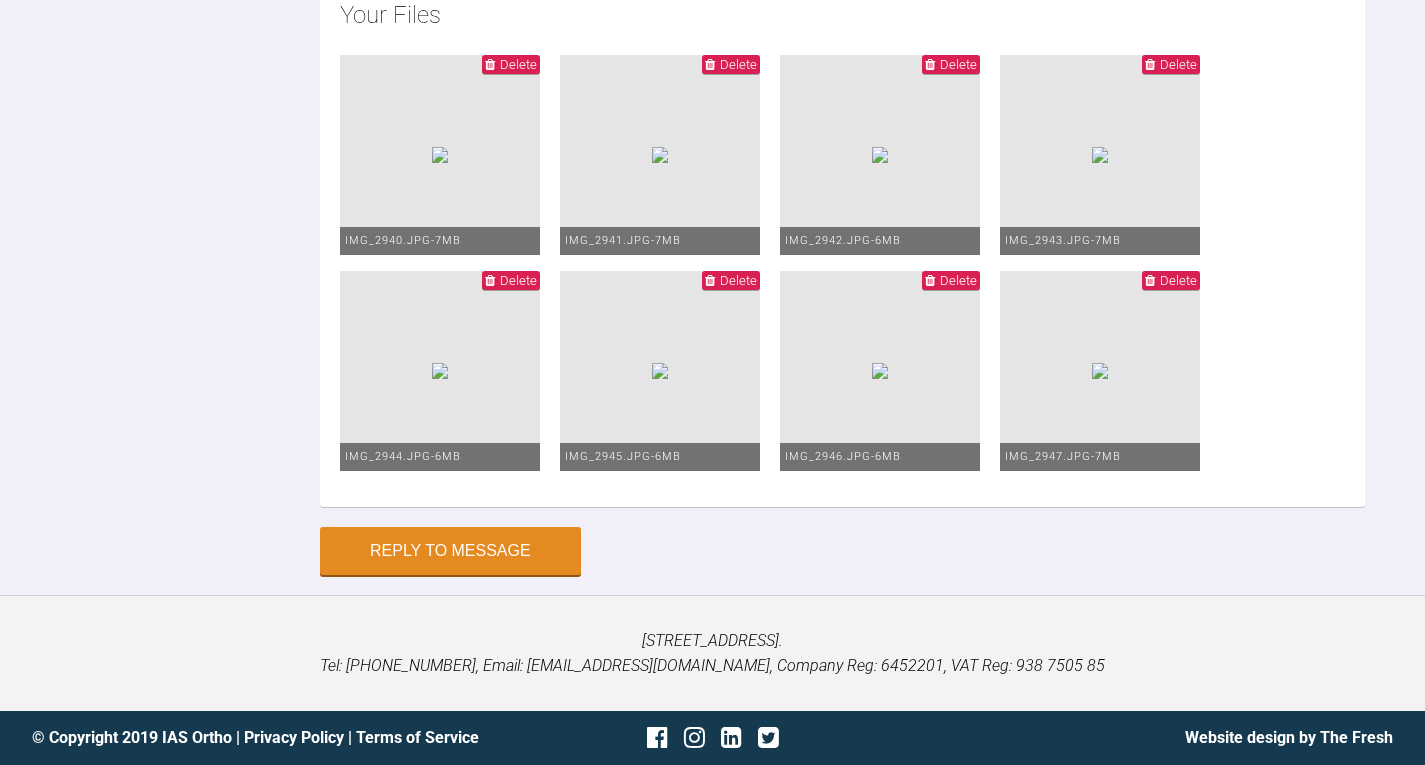 scroll, scrollTop: 31256, scrollLeft: 0, axis: vertical 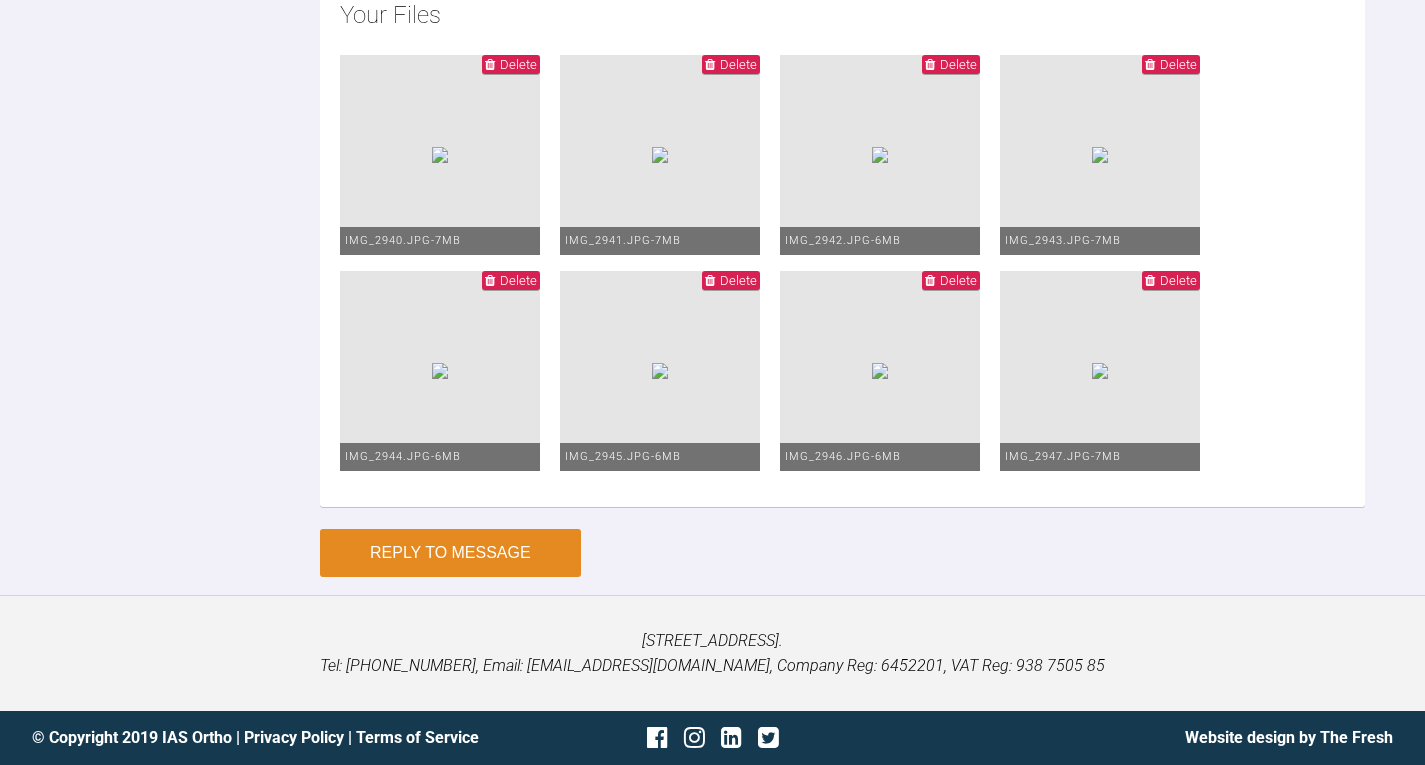 click on "Reply to Message" at bounding box center [450, 553] 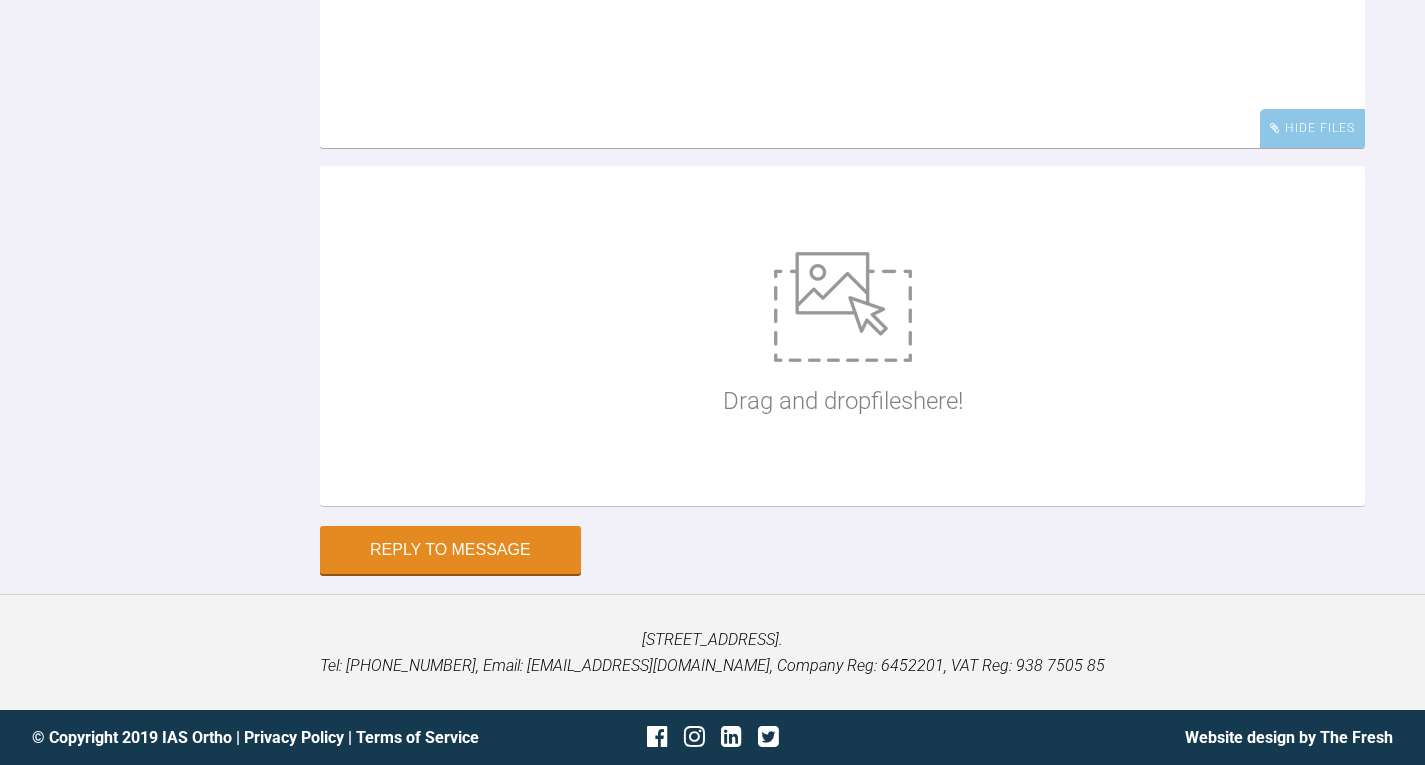 scroll, scrollTop: 30394, scrollLeft: 0, axis: vertical 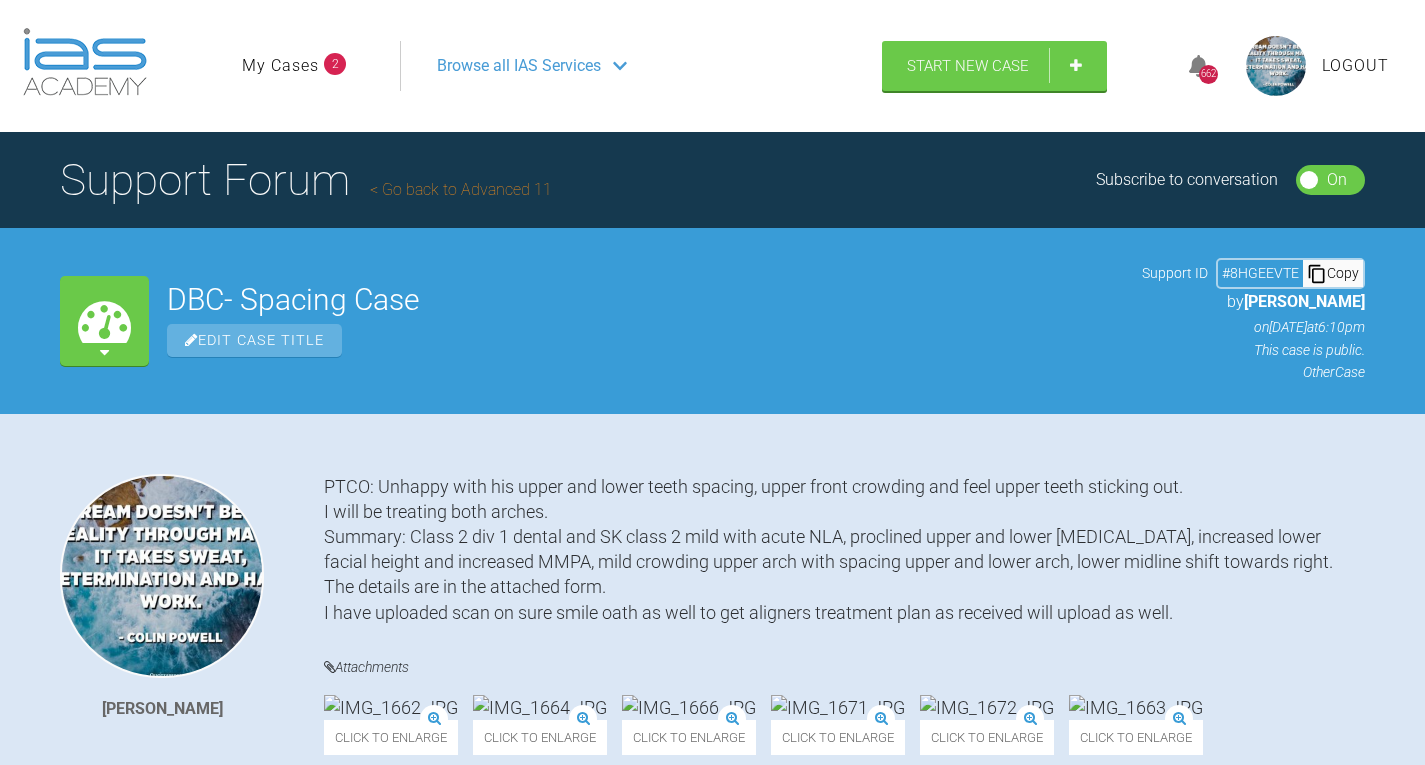 click on "My Cases" at bounding box center [280, 66] 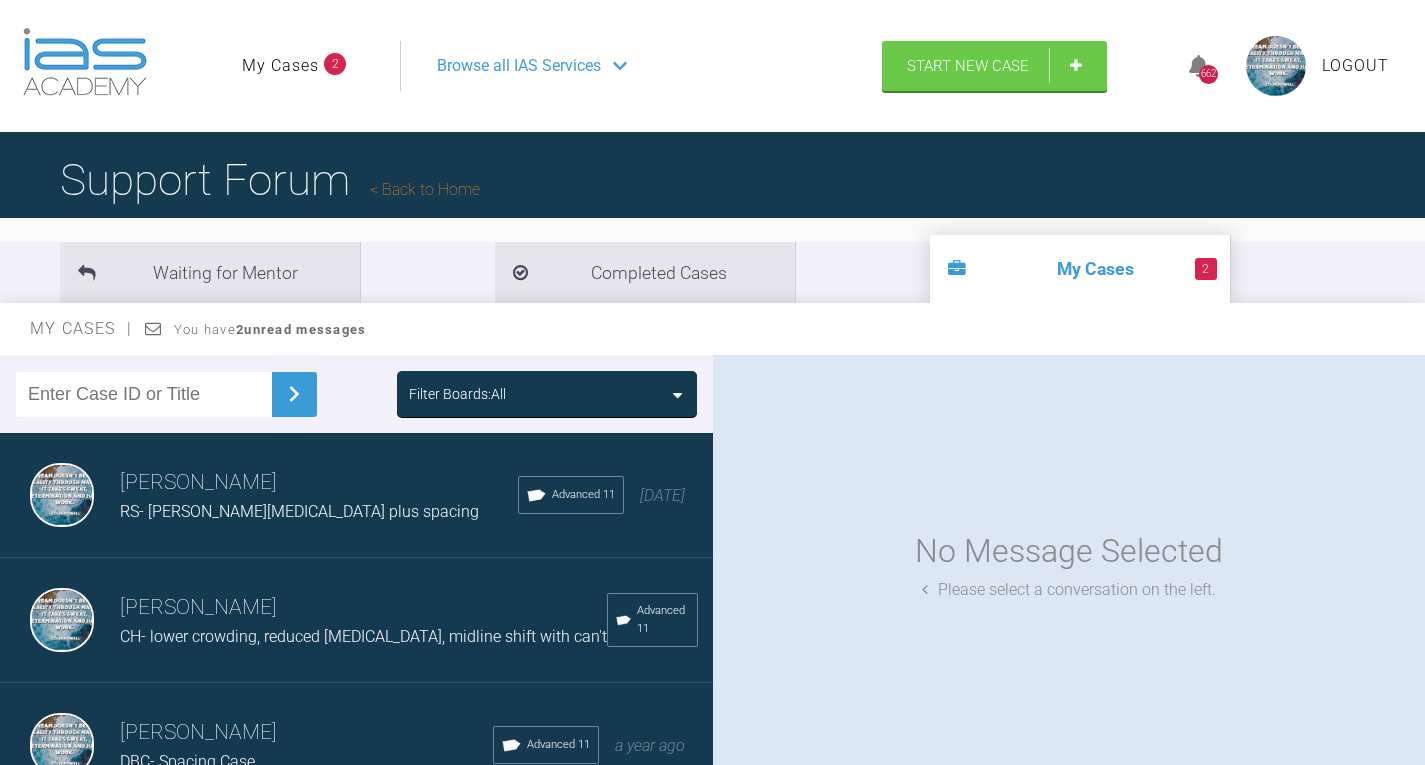 scroll, scrollTop: 100, scrollLeft: 0, axis: vertical 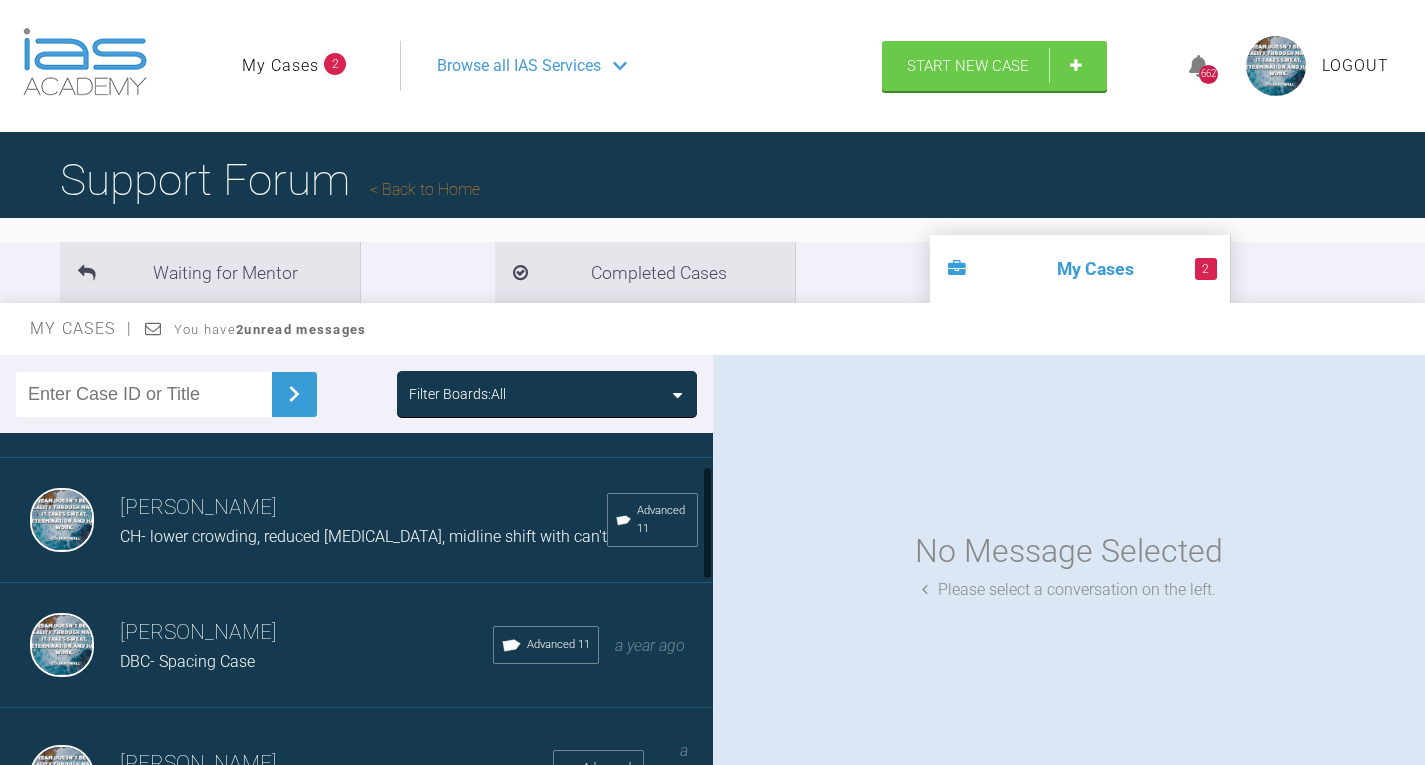 click on "[PERSON_NAME]" at bounding box center [306, 633] 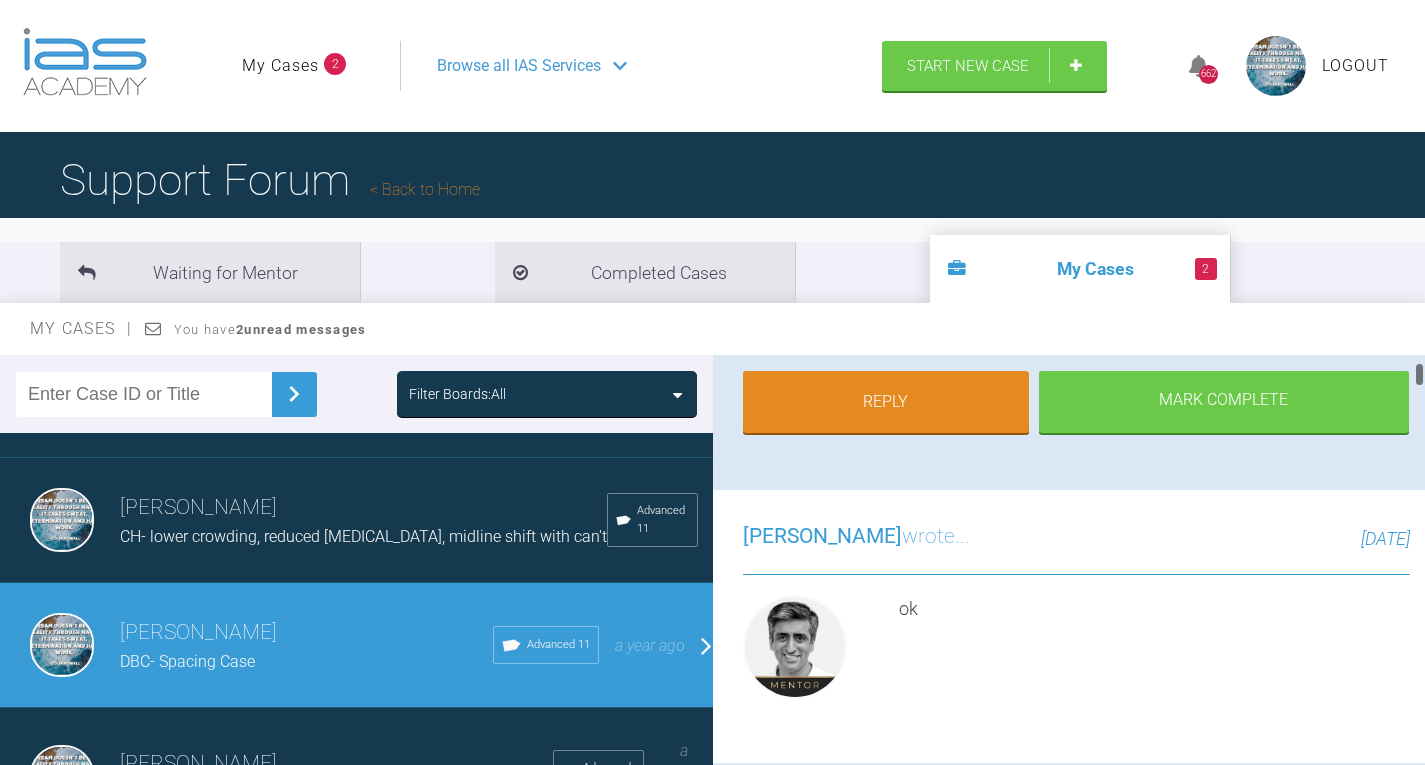 scroll, scrollTop: 600, scrollLeft: 0, axis: vertical 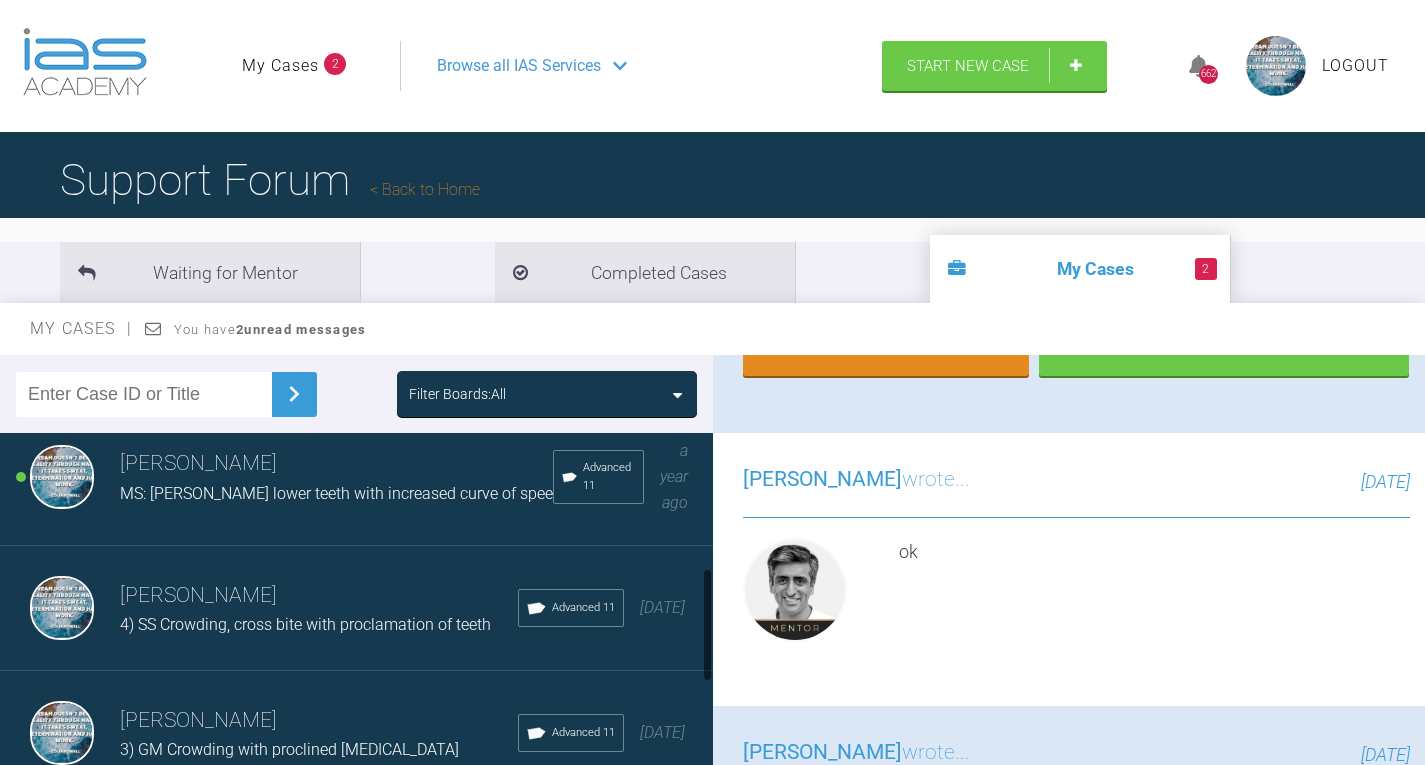 click on "MS: [PERSON_NAME] lower teeth with increased curve of spee" at bounding box center (336, 493) 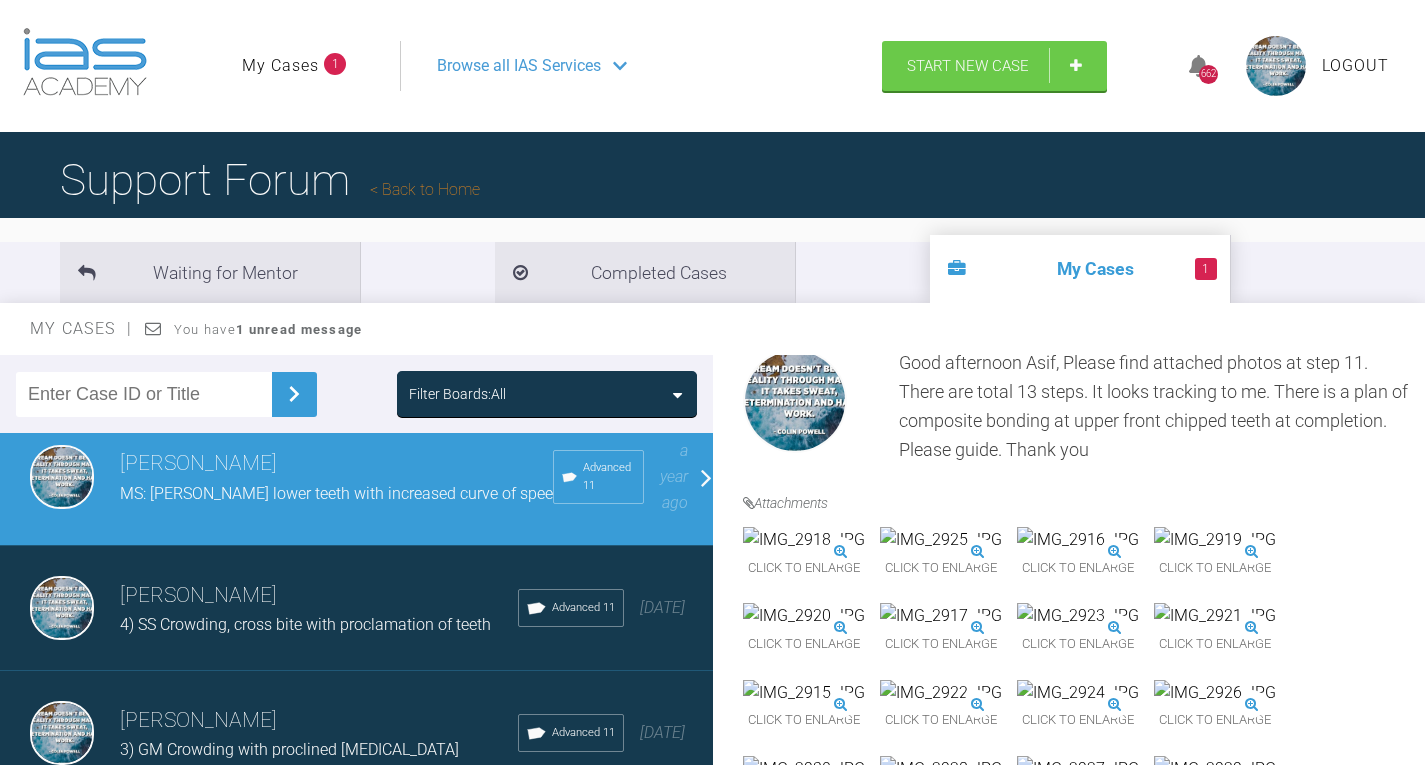 click on "MS: [PERSON_NAME] lower teeth with increased curve of spee" at bounding box center [336, 493] 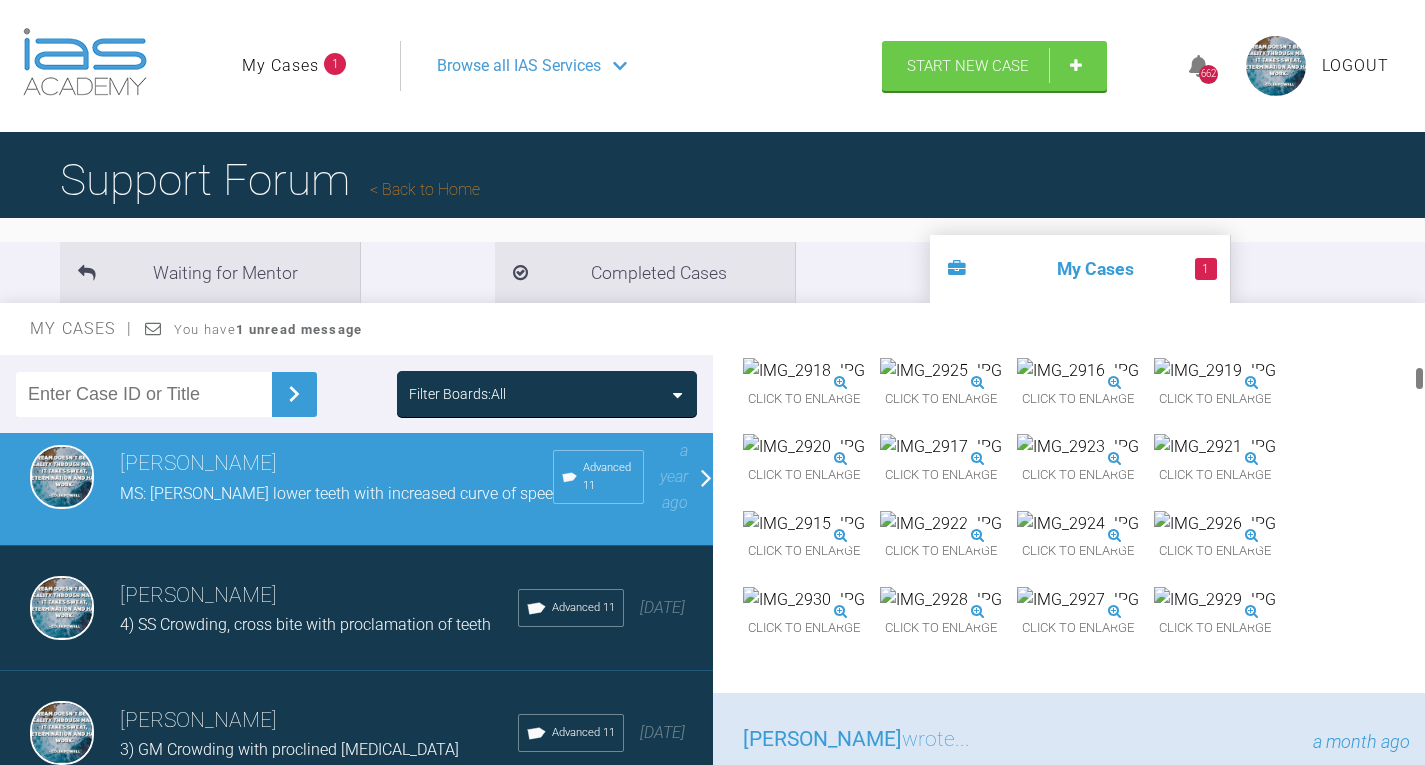 scroll, scrollTop: 700, scrollLeft: 0, axis: vertical 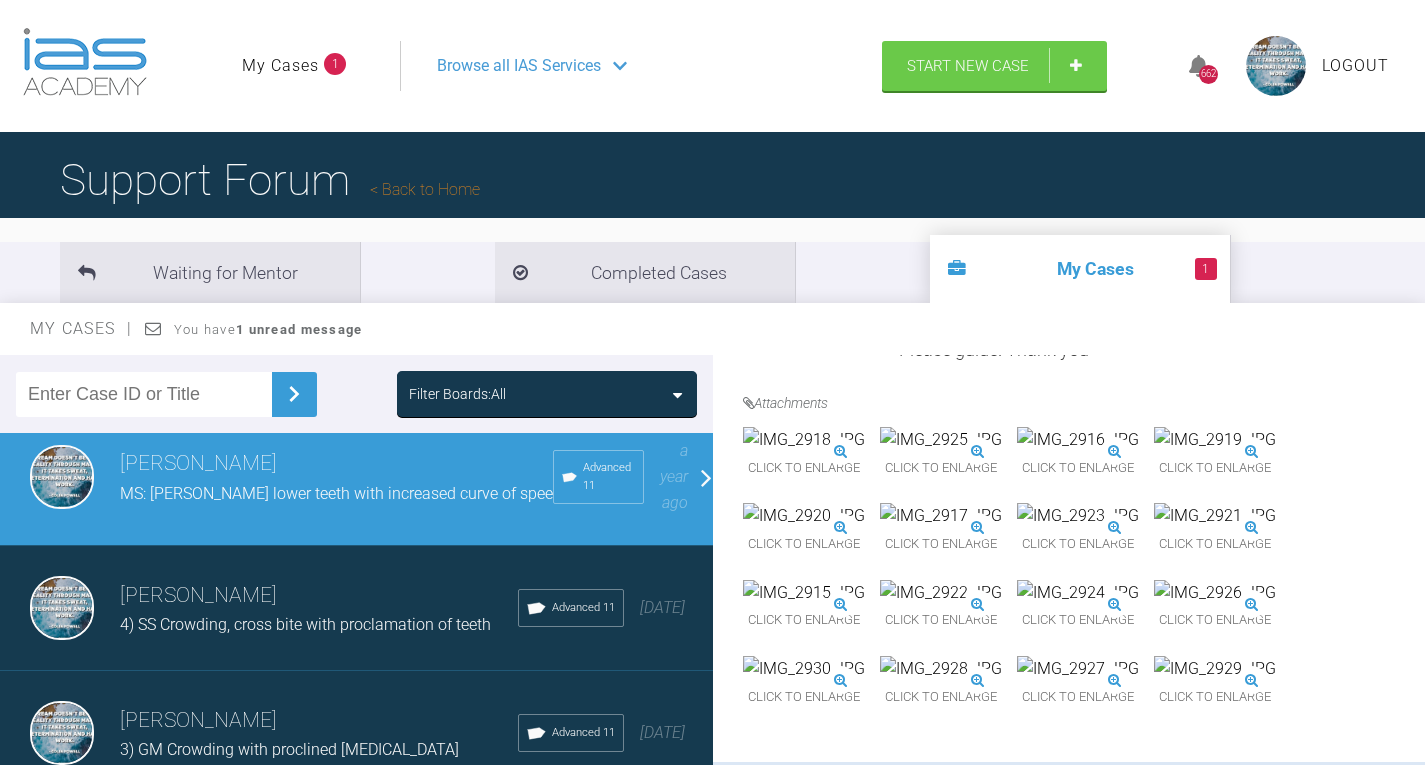 click at bounding box center [941, 440] 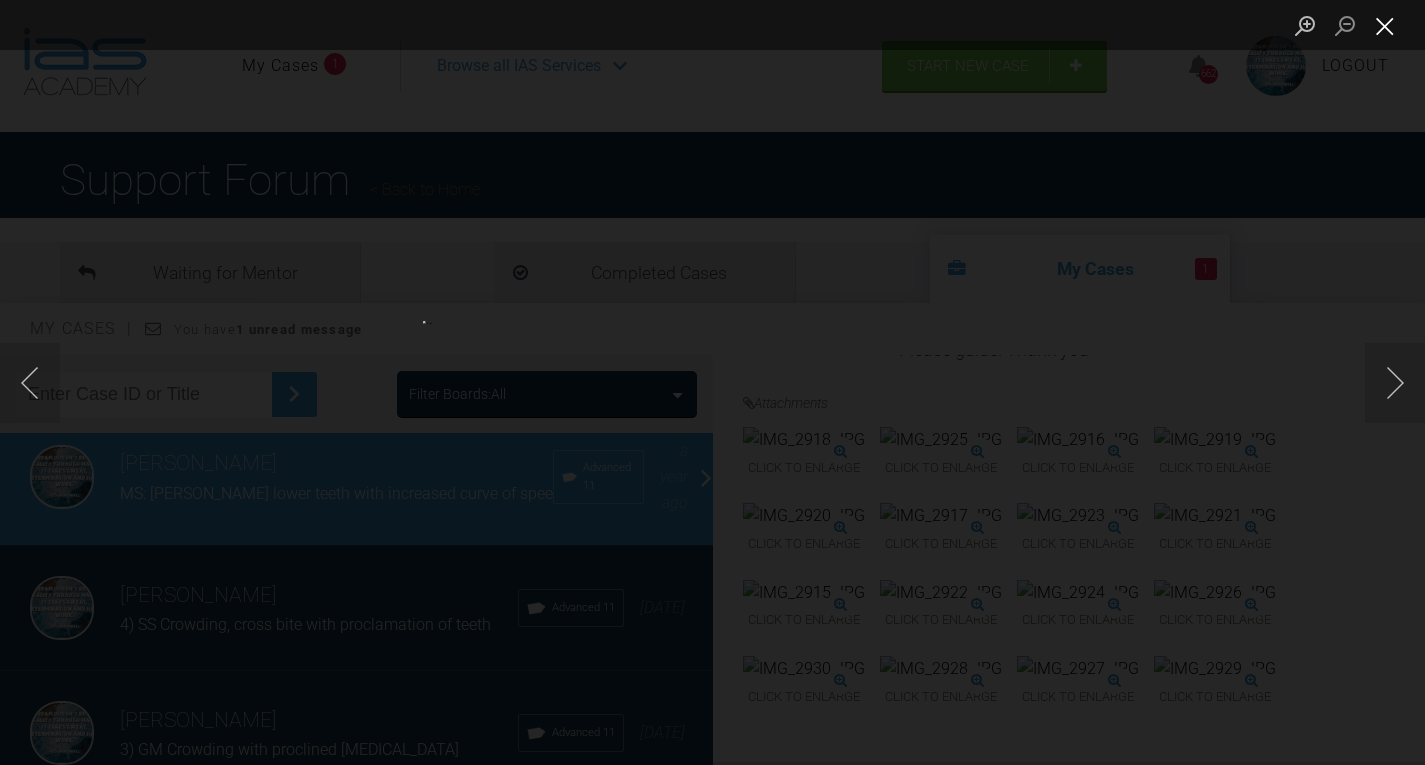 click at bounding box center (1385, 25) 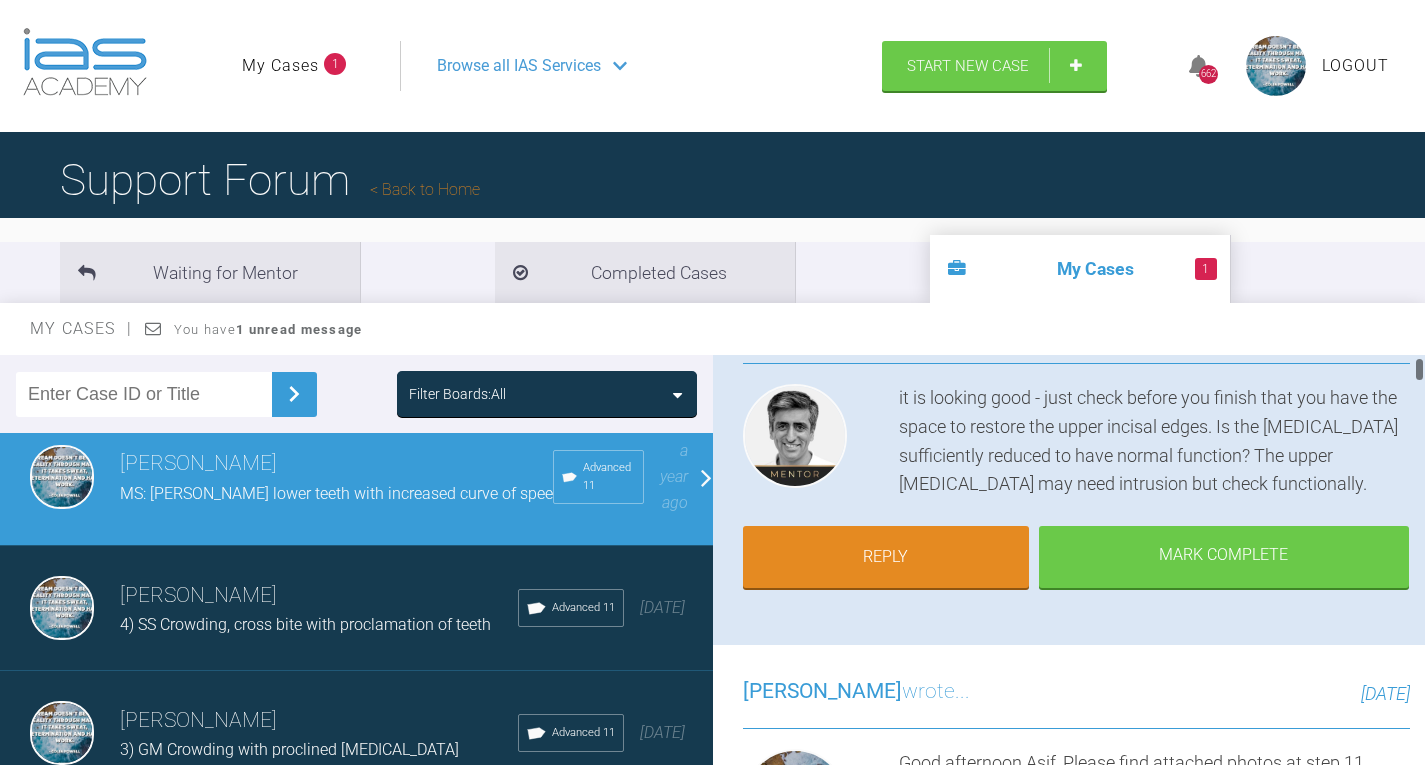 scroll, scrollTop: 0, scrollLeft: 0, axis: both 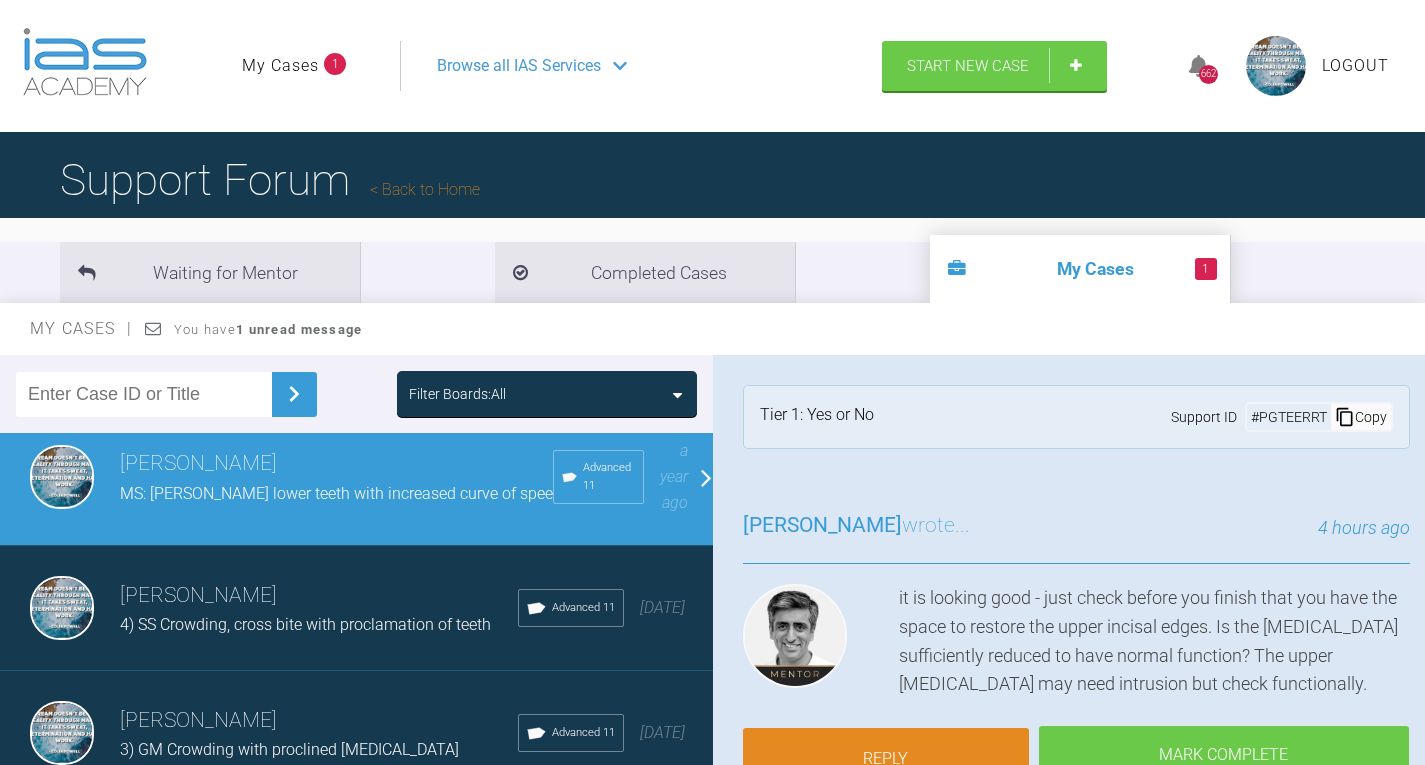 click on "Reply" at bounding box center [886, 759] 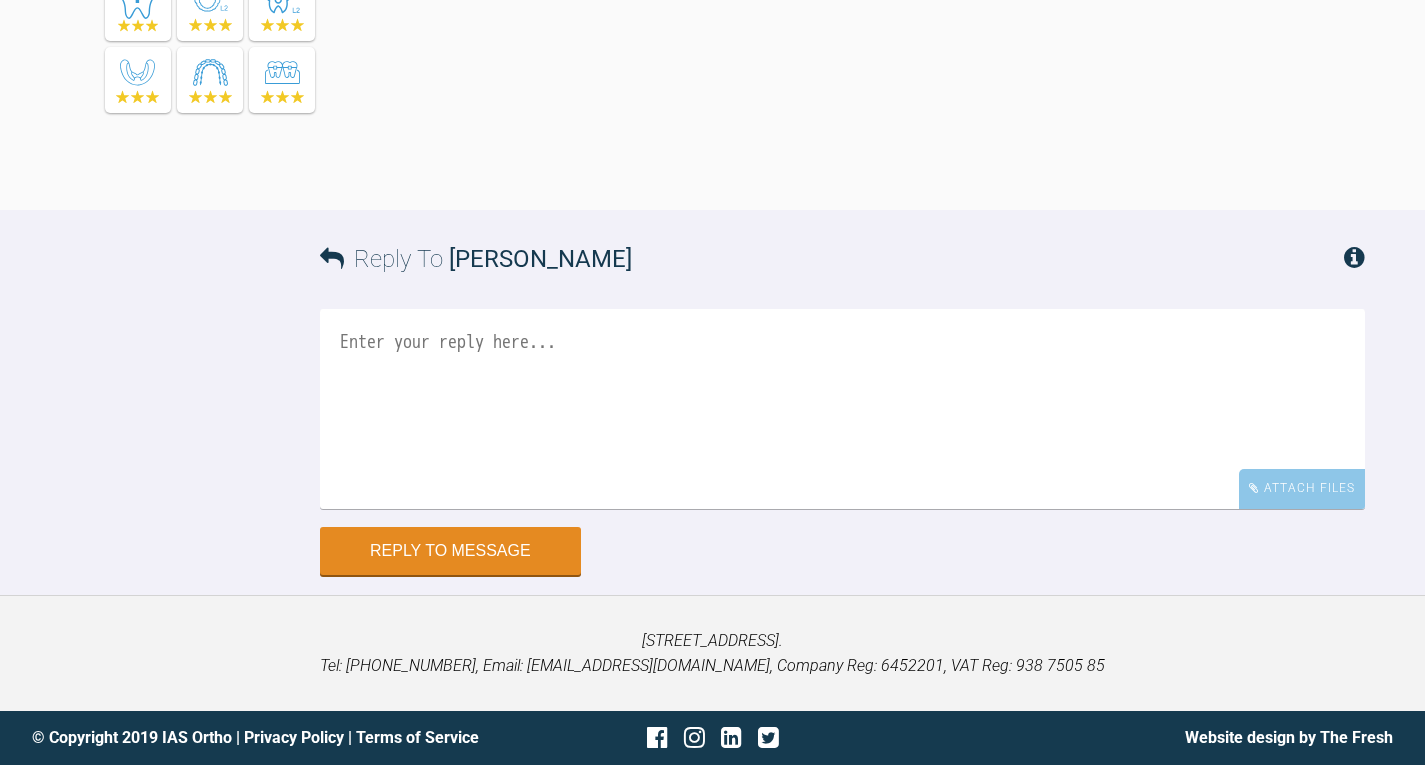 scroll, scrollTop: 37804, scrollLeft: 0, axis: vertical 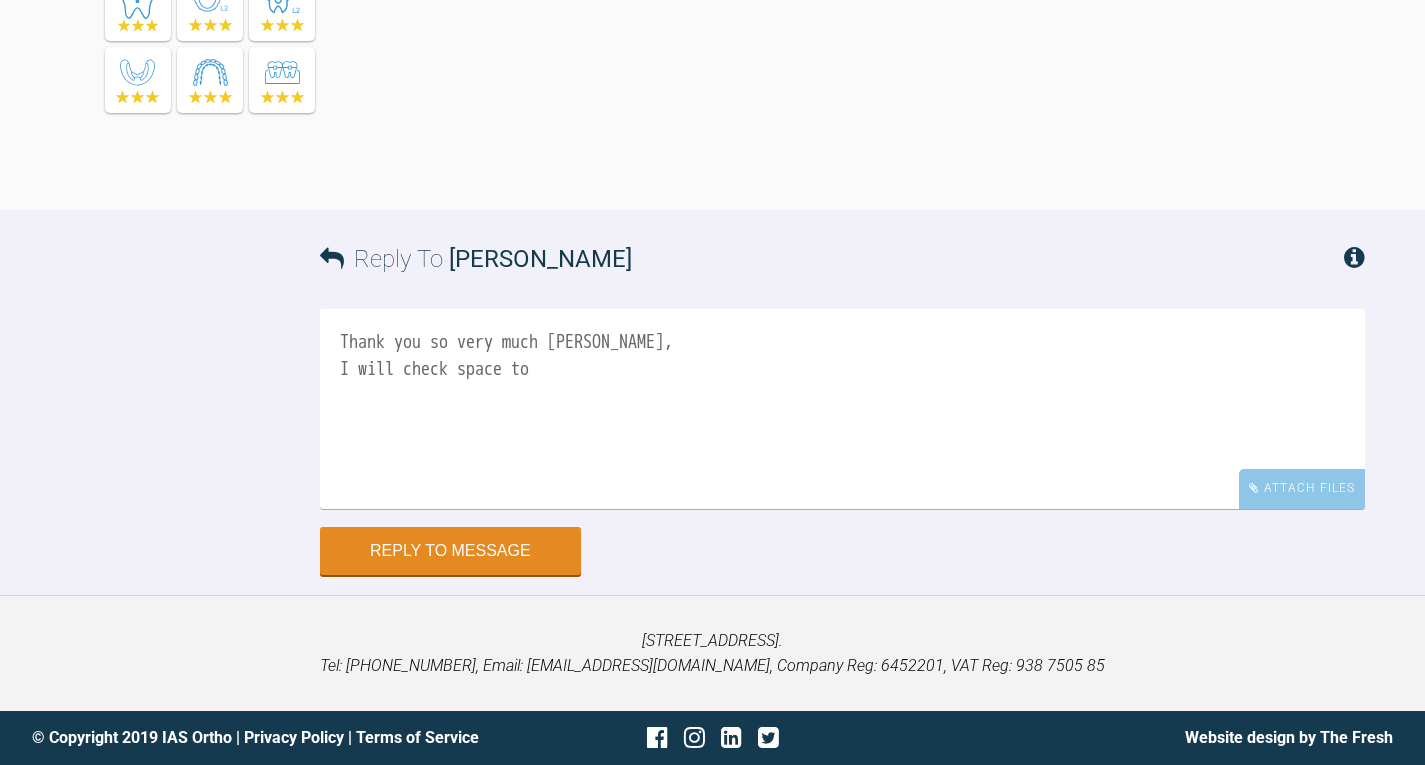 click on "Thank you so very much [PERSON_NAME],
I will check space to" at bounding box center [842, 409] 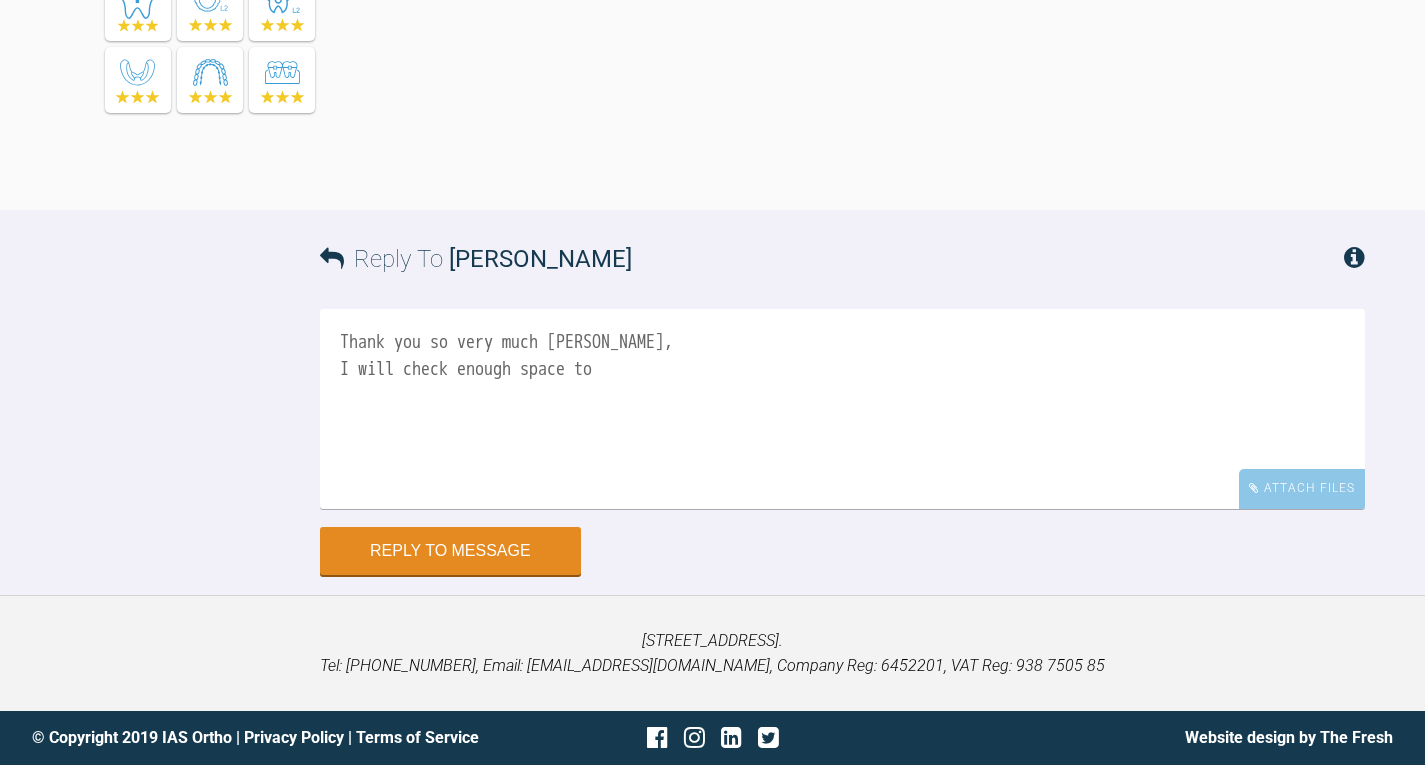 click on "Thank you so very much [PERSON_NAME],
I will check enough space to" at bounding box center (842, 409) 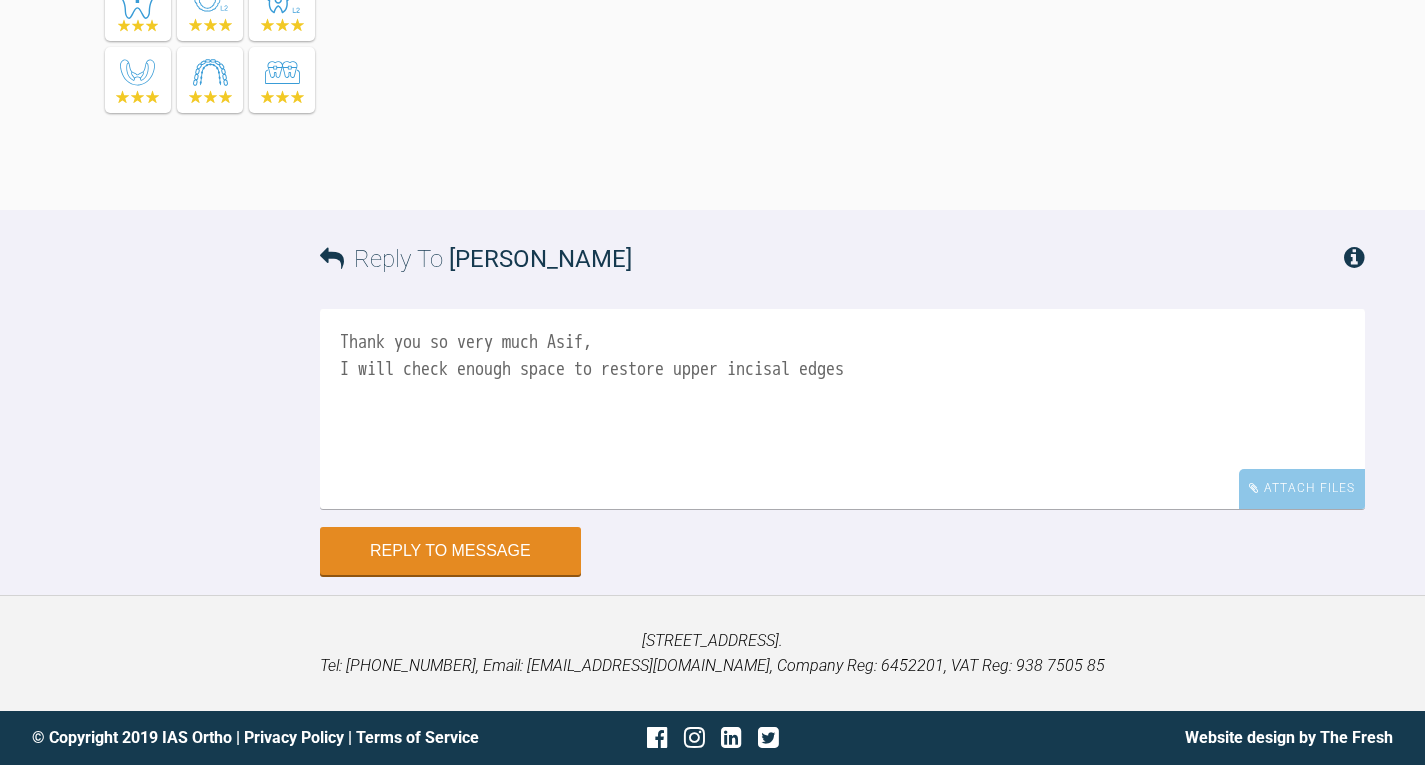 scroll, scrollTop: 36504, scrollLeft: 0, axis: vertical 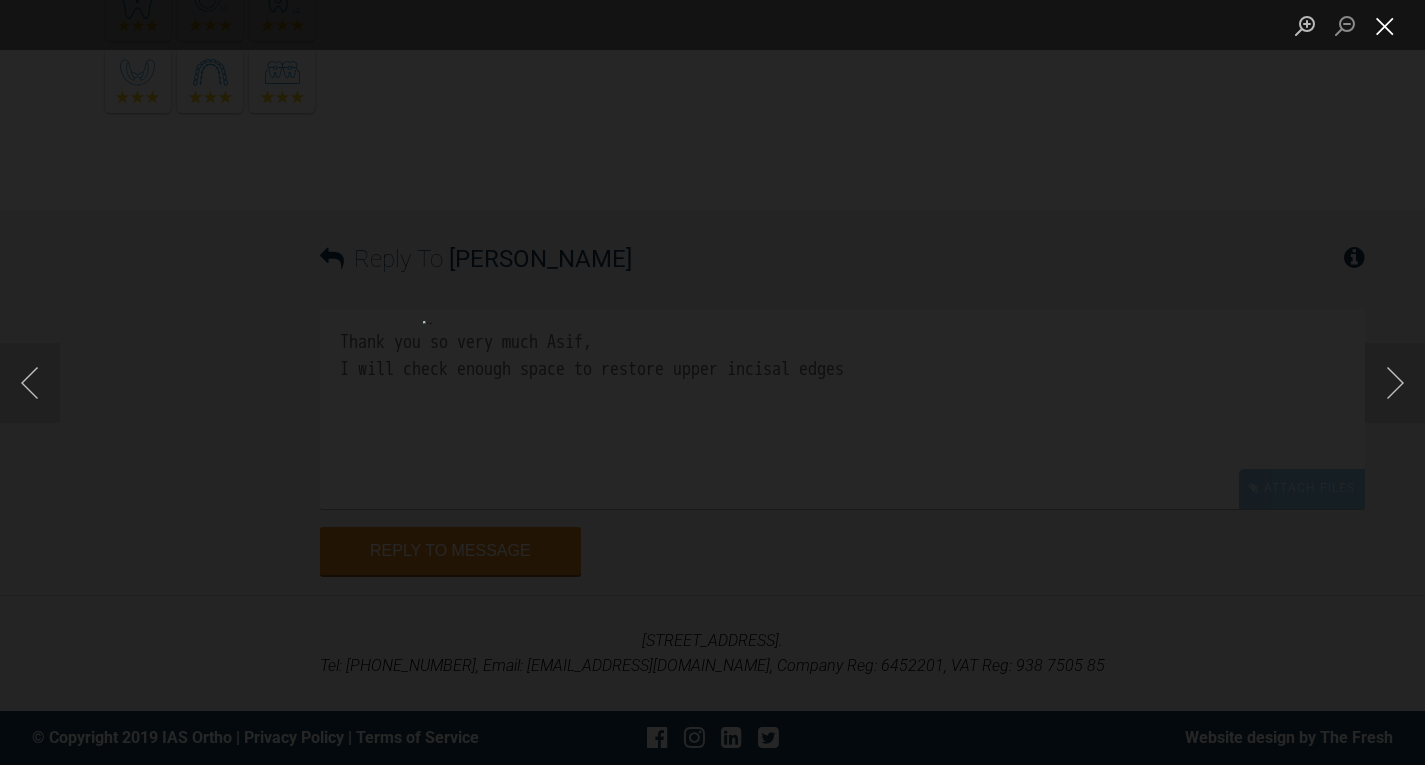 click at bounding box center [1385, 25] 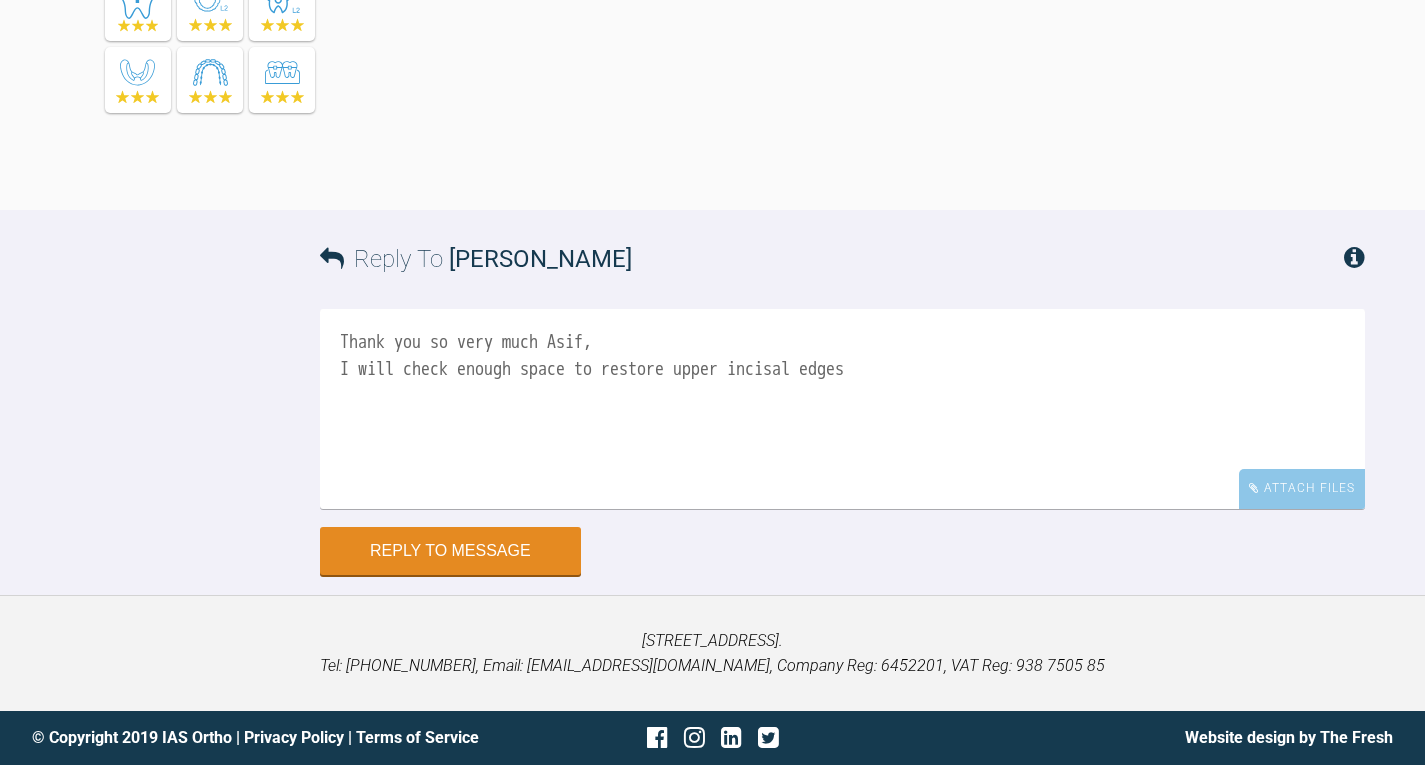 scroll, scrollTop: 38104, scrollLeft: 0, axis: vertical 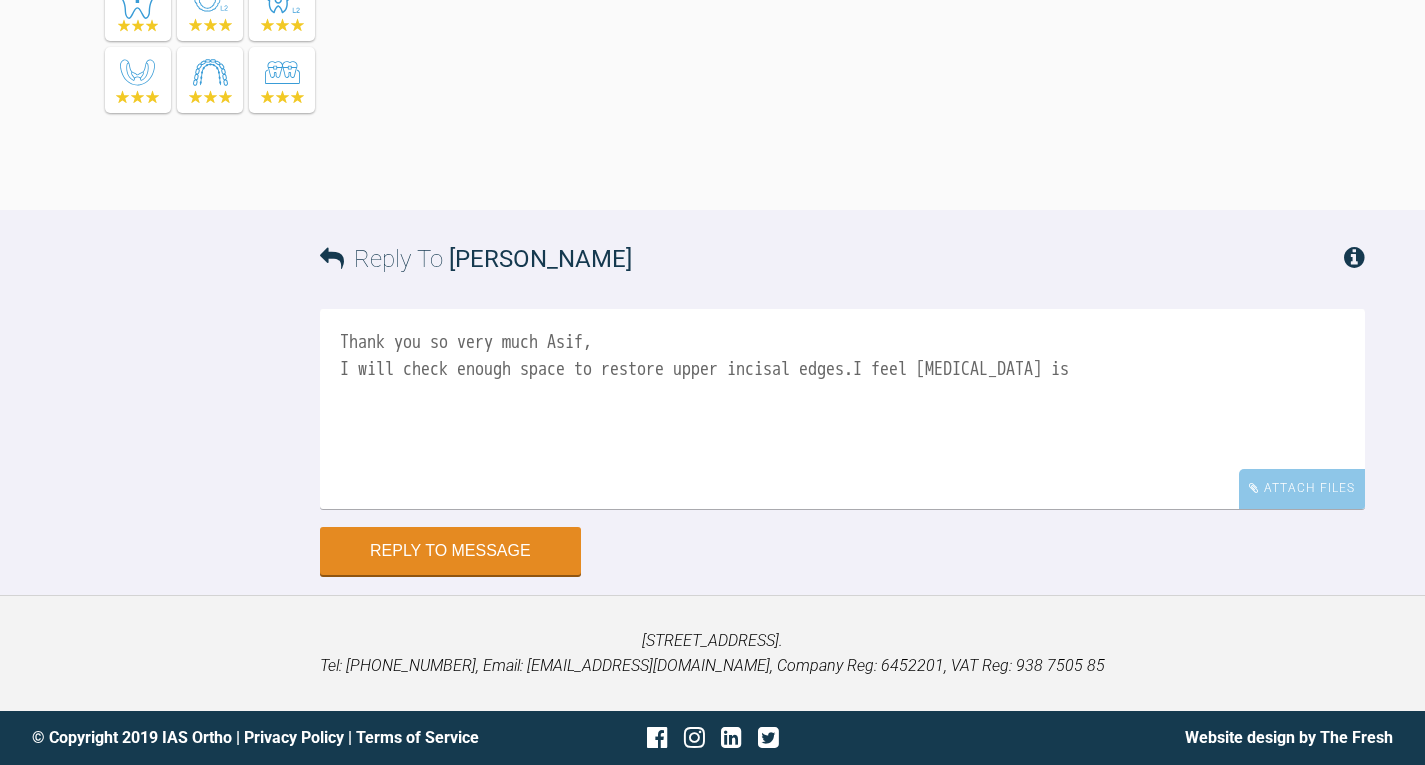 click on "Thank you so very much Asif,
I will check enough space to restore upper incisal edges.I feel [MEDICAL_DATA] is" at bounding box center [842, 409] 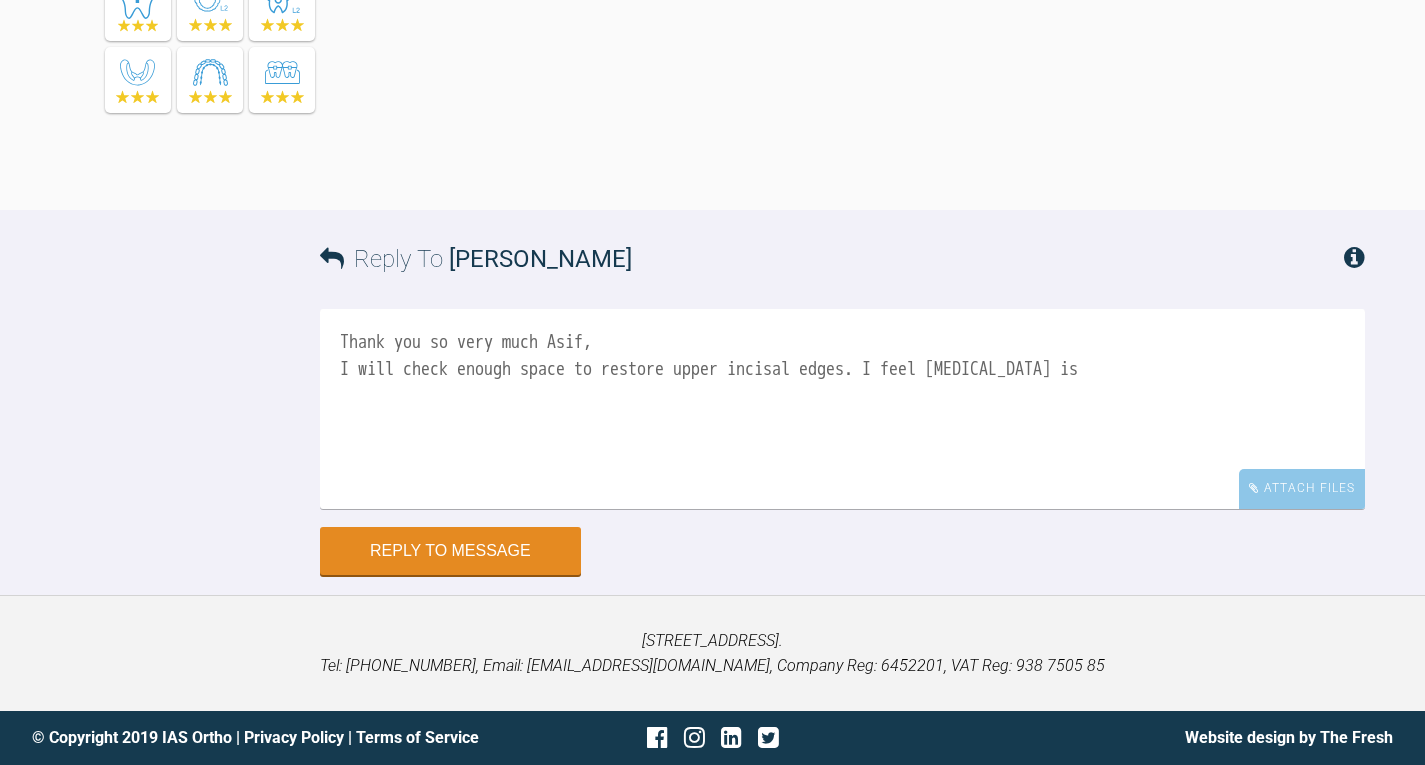 click on "Thank you so very much Asif,
I will check enough space to restore upper incisal edges. I feel [MEDICAL_DATA] is" at bounding box center (842, 409) 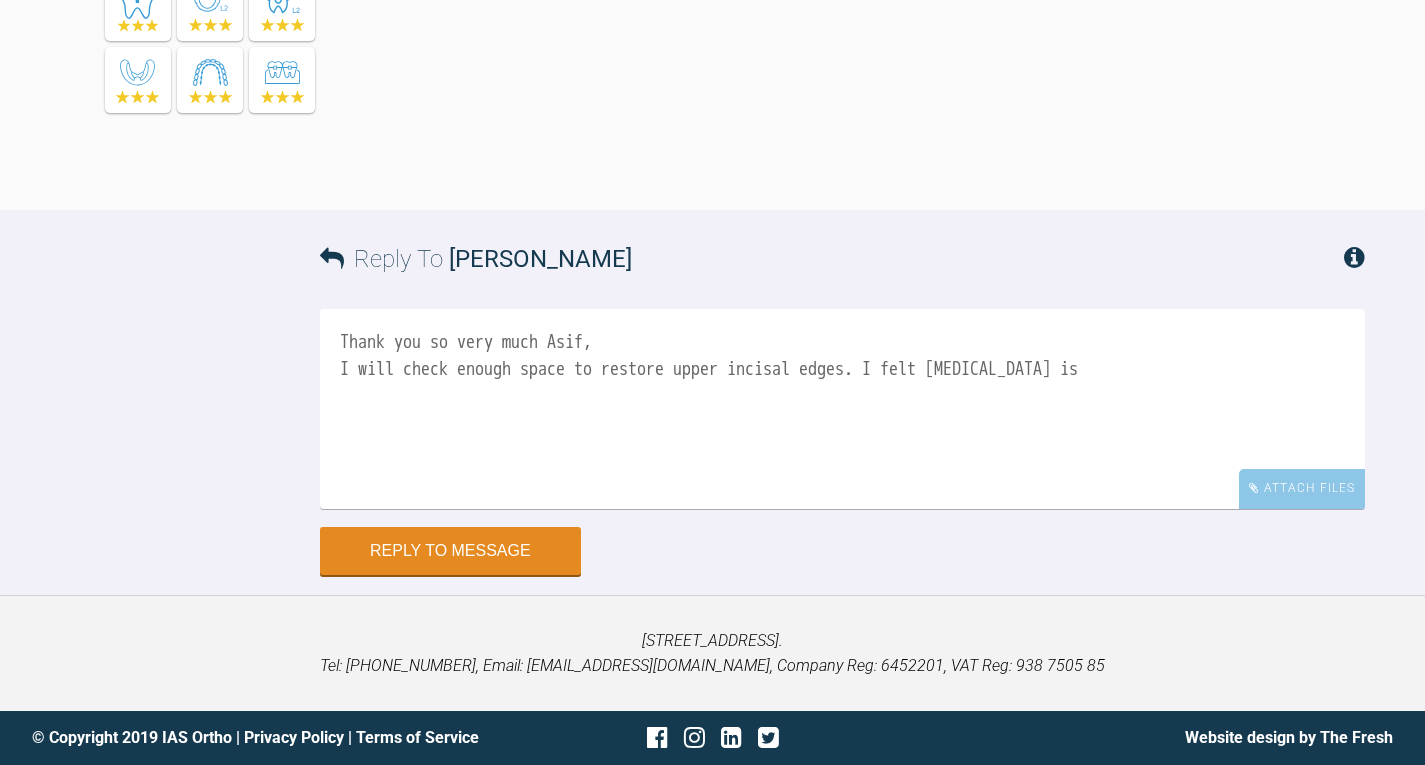 click on "Thank you so very much Asif,
I will check enough space to restore upper incisal edges. I felt [MEDICAL_DATA] is" at bounding box center (842, 409) 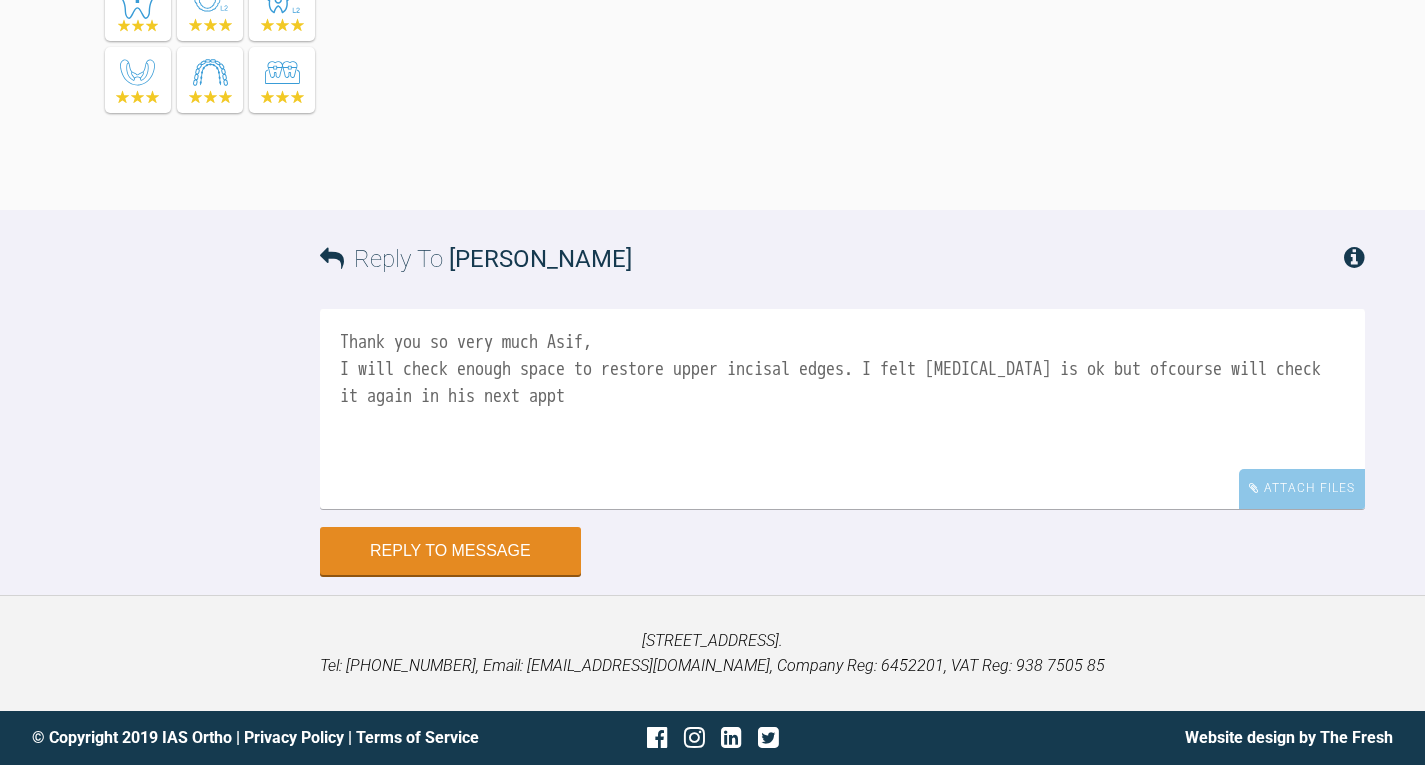 click on "Thank you so very much Asif,
I will check enough space to restore upper incisal edges. I felt [MEDICAL_DATA] is ok but ofcourse will check it again in his next appt" at bounding box center [842, 409] 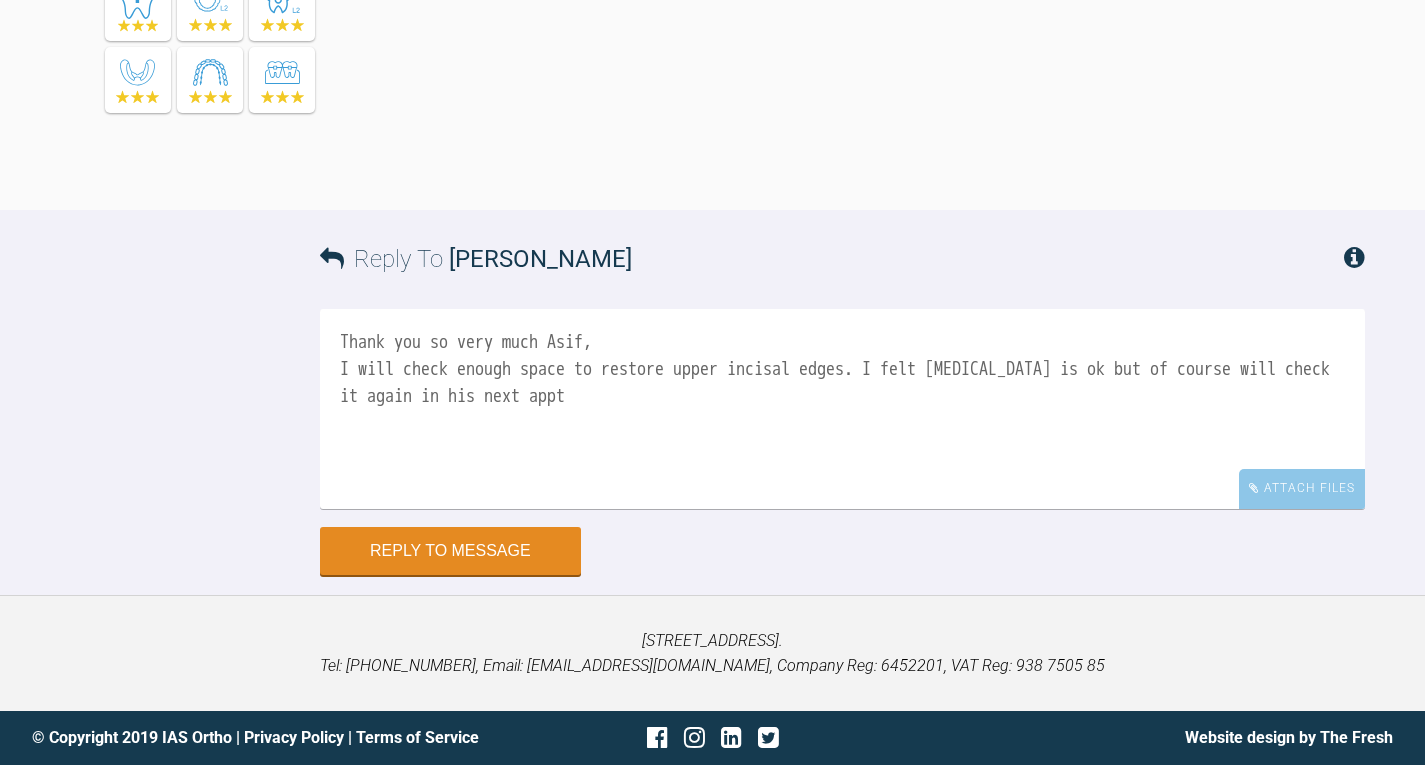 click on "Thank you so very much Asif,
I will check enough space to restore upper incisal edges. I felt [MEDICAL_DATA] is ok but of course will check it again in his next appt" at bounding box center [842, 409] 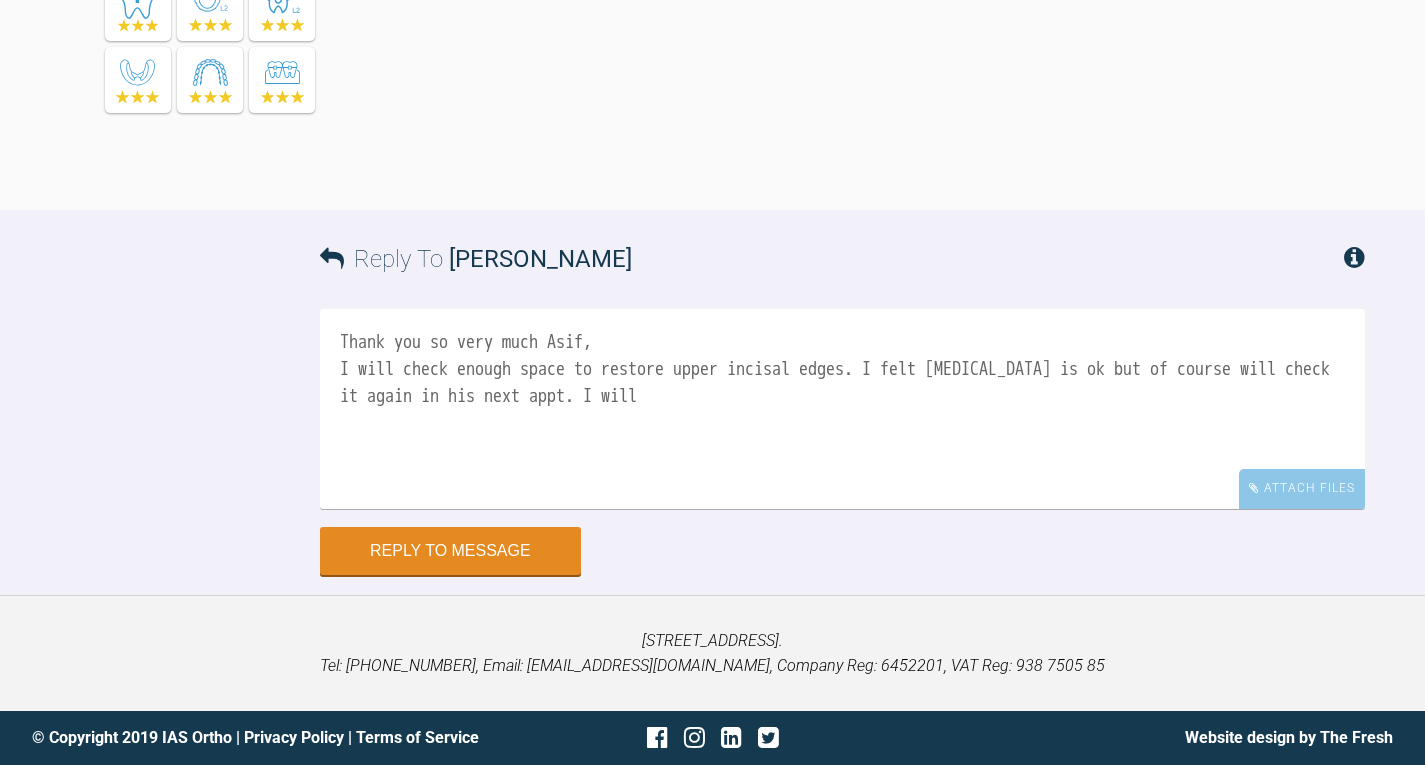 scroll, scrollTop: 38104, scrollLeft: 0, axis: vertical 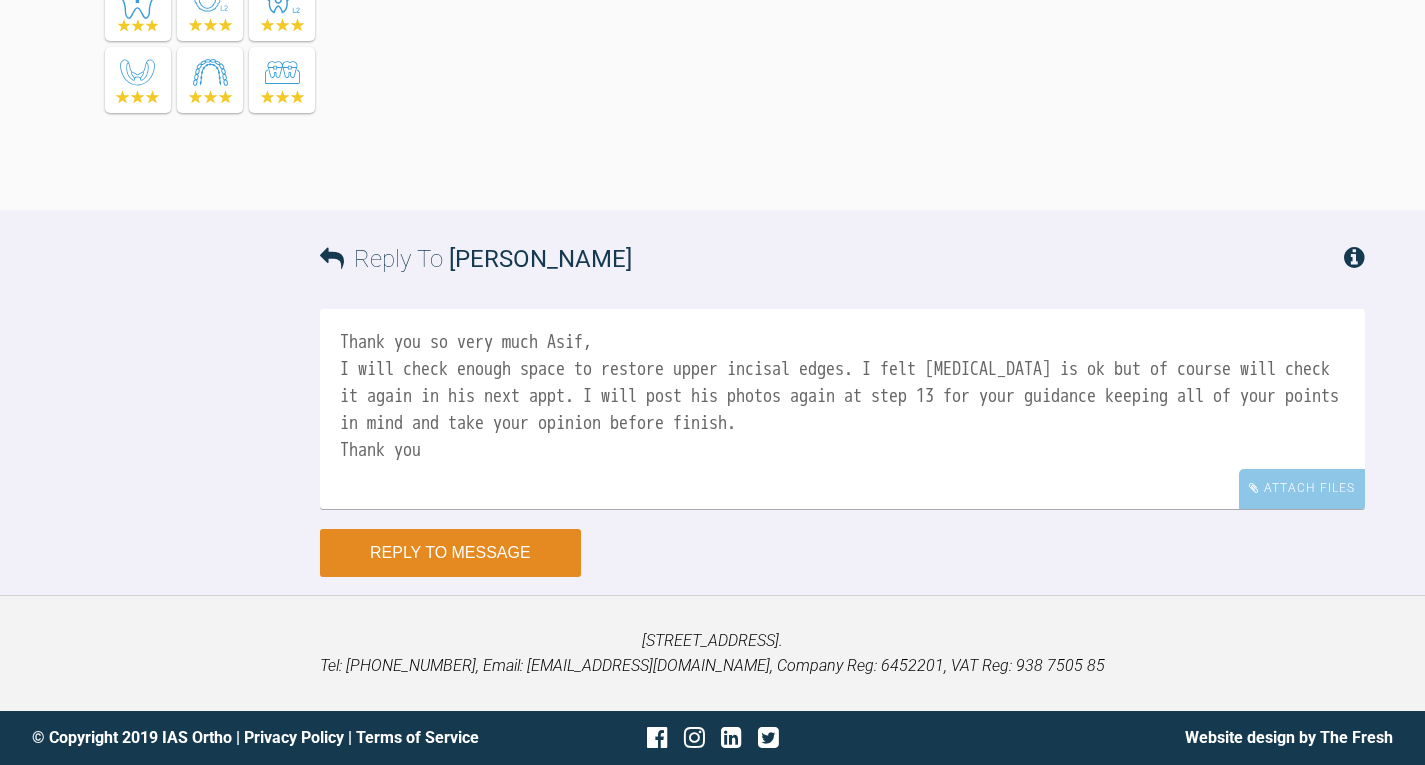 type on "Thank you so very much Asif,
I will check enough space to restore upper incisal edges. I felt [MEDICAL_DATA] is ok but of course will check it again in his next appt. I will post his photos again at step 13 for your guidance keeping all of your points in mind and take your opinion before finish.
Thank you" 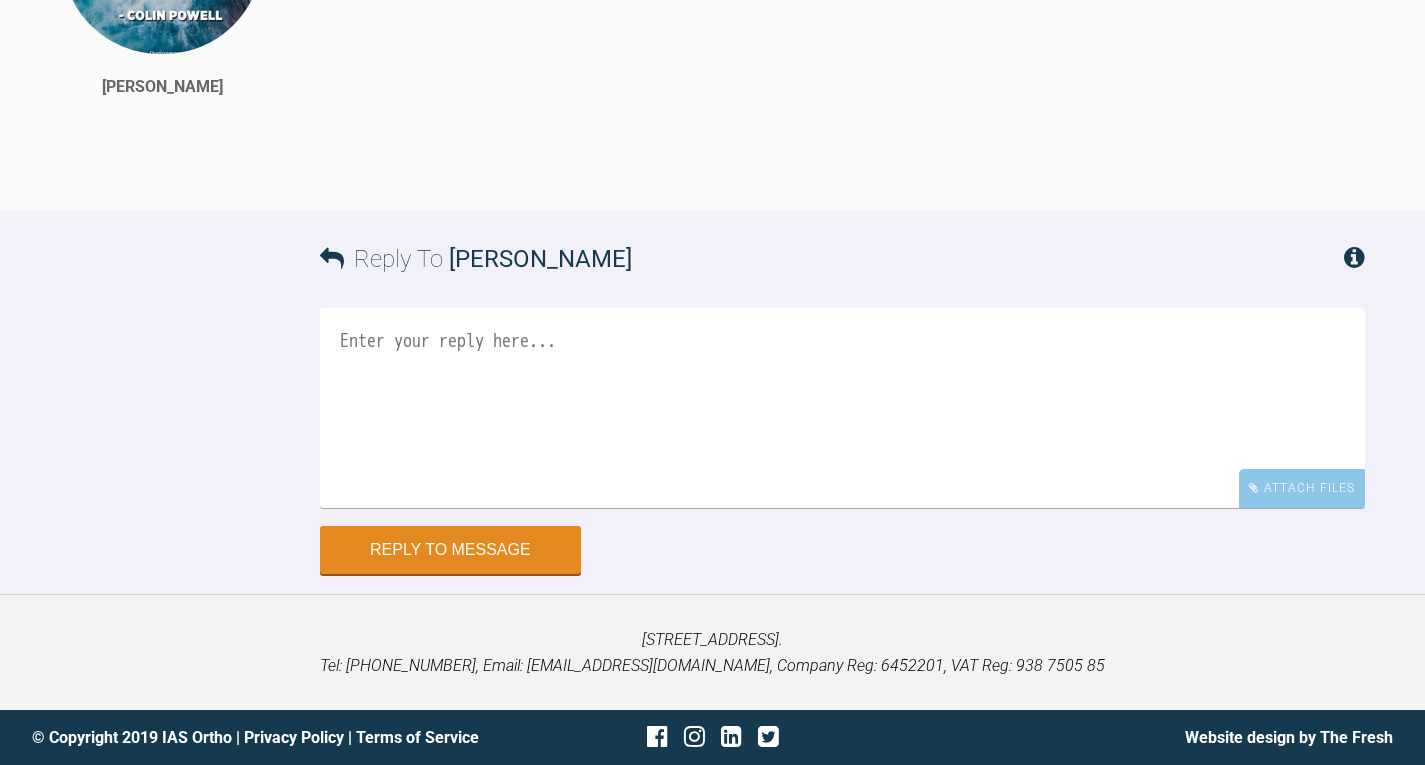 scroll, scrollTop: 37360, scrollLeft: 0, axis: vertical 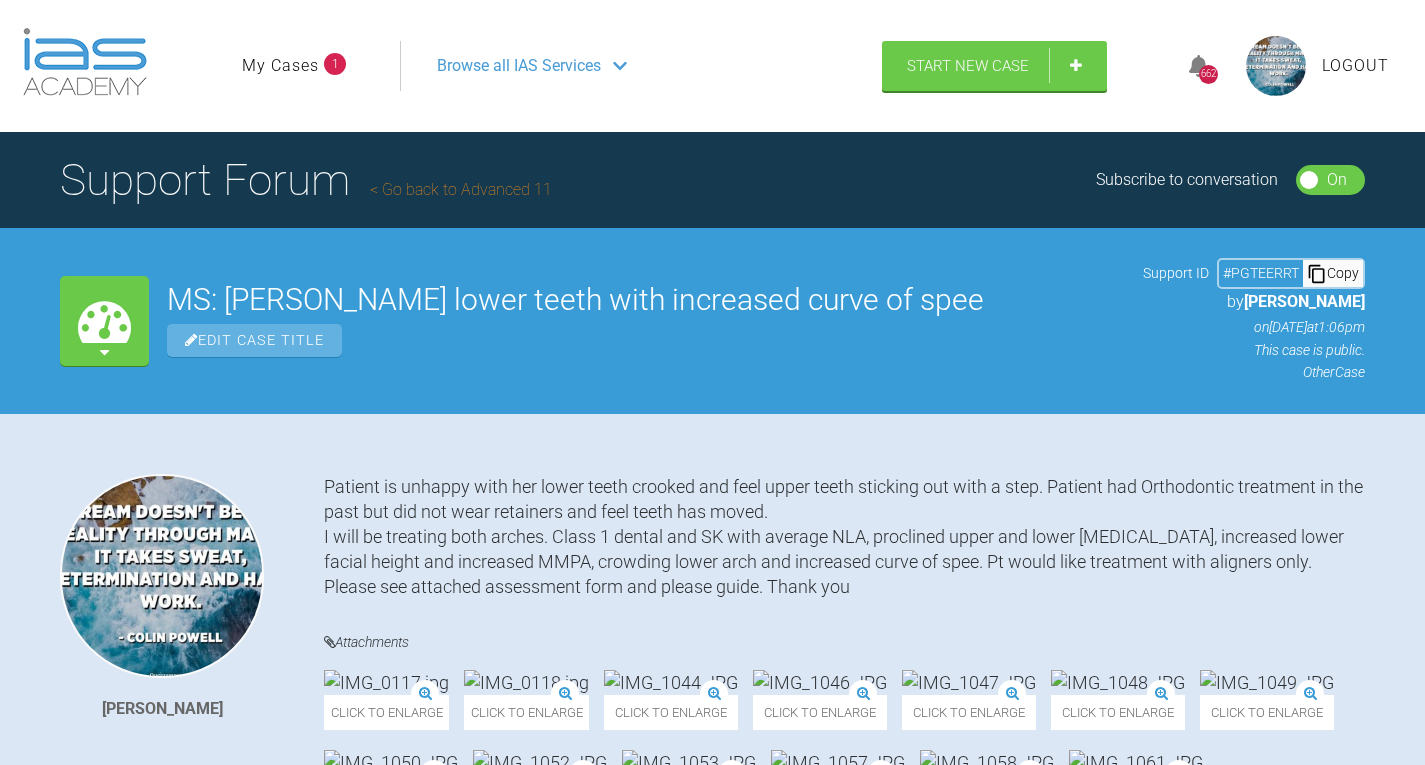click on "My Cases" at bounding box center [280, 66] 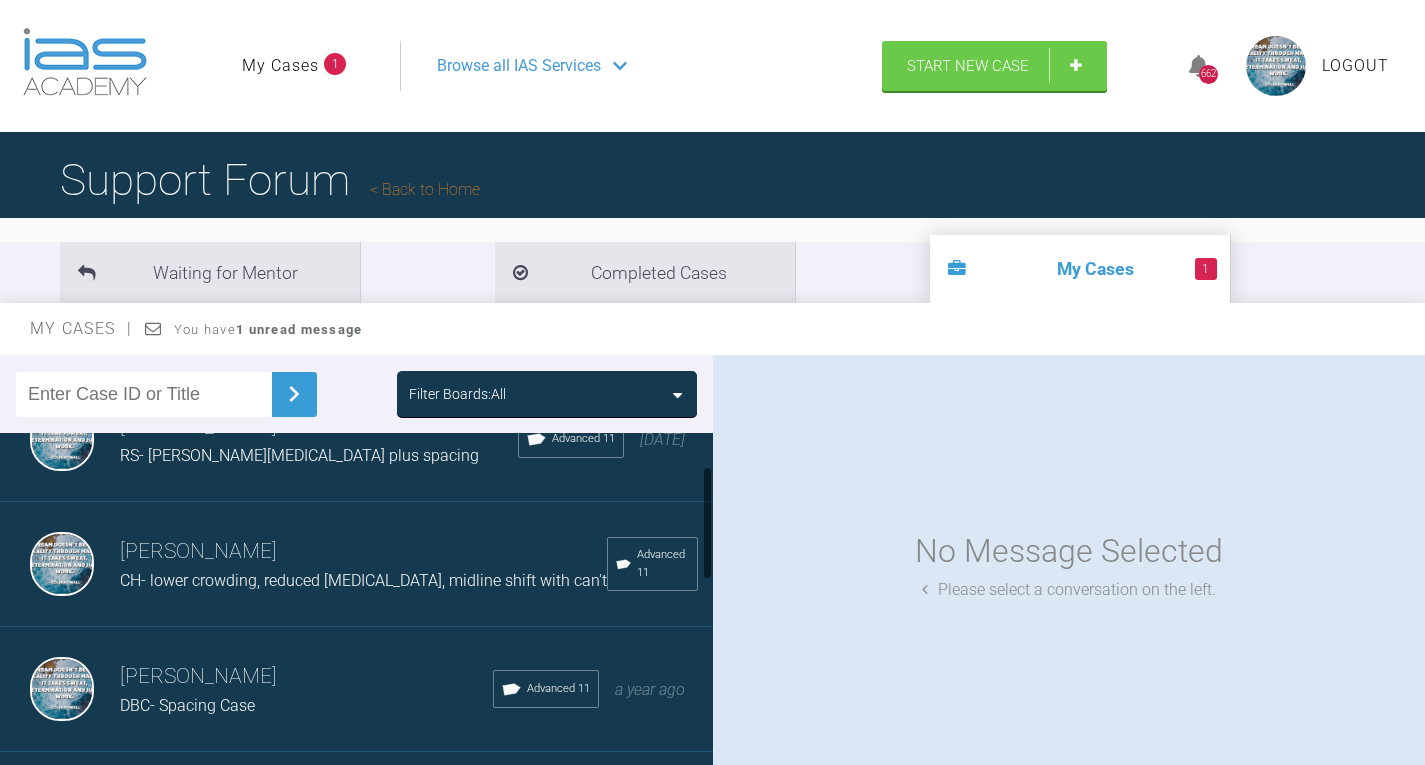 scroll, scrollTop: 100, scrollLeft: 0, axis: vertical 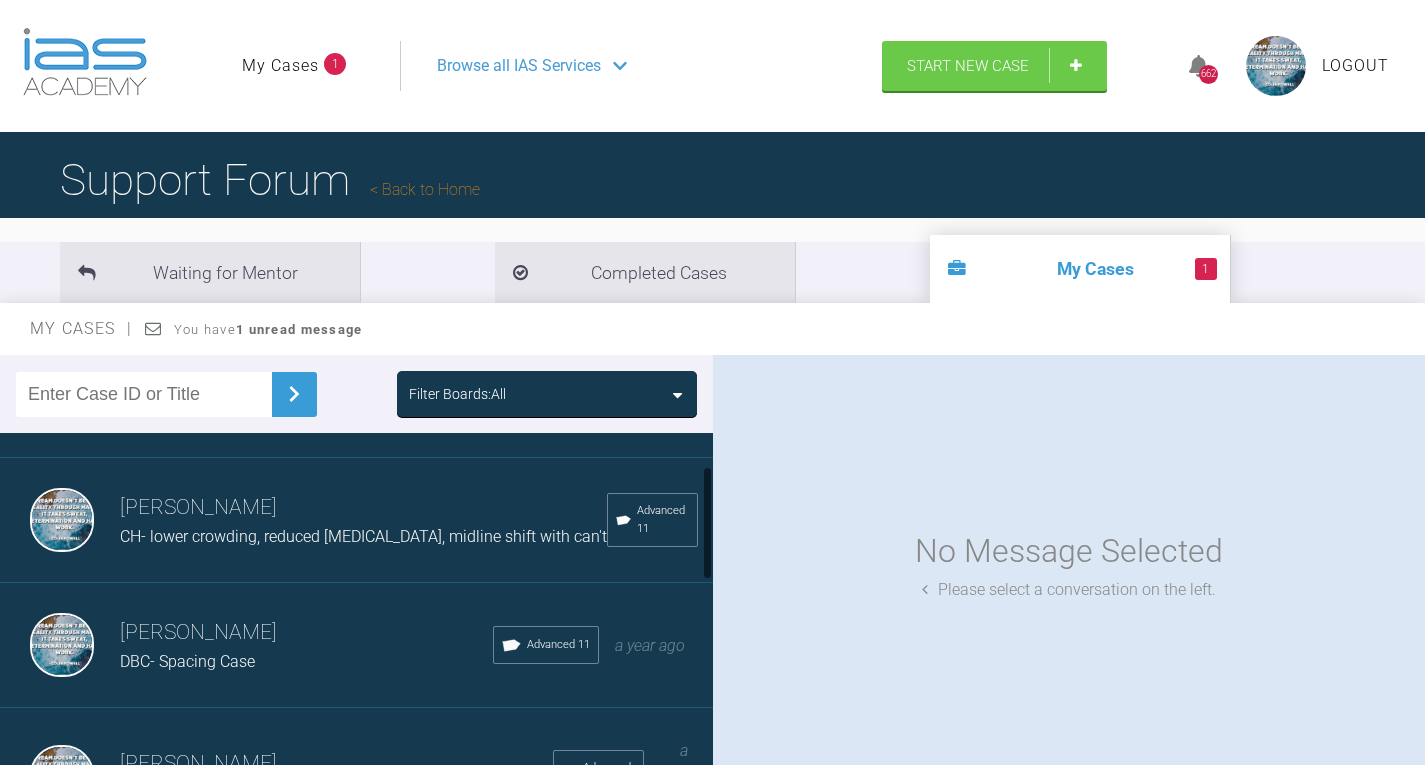 click on "[PERSON_NAME]" at bounding box center [306, 633] 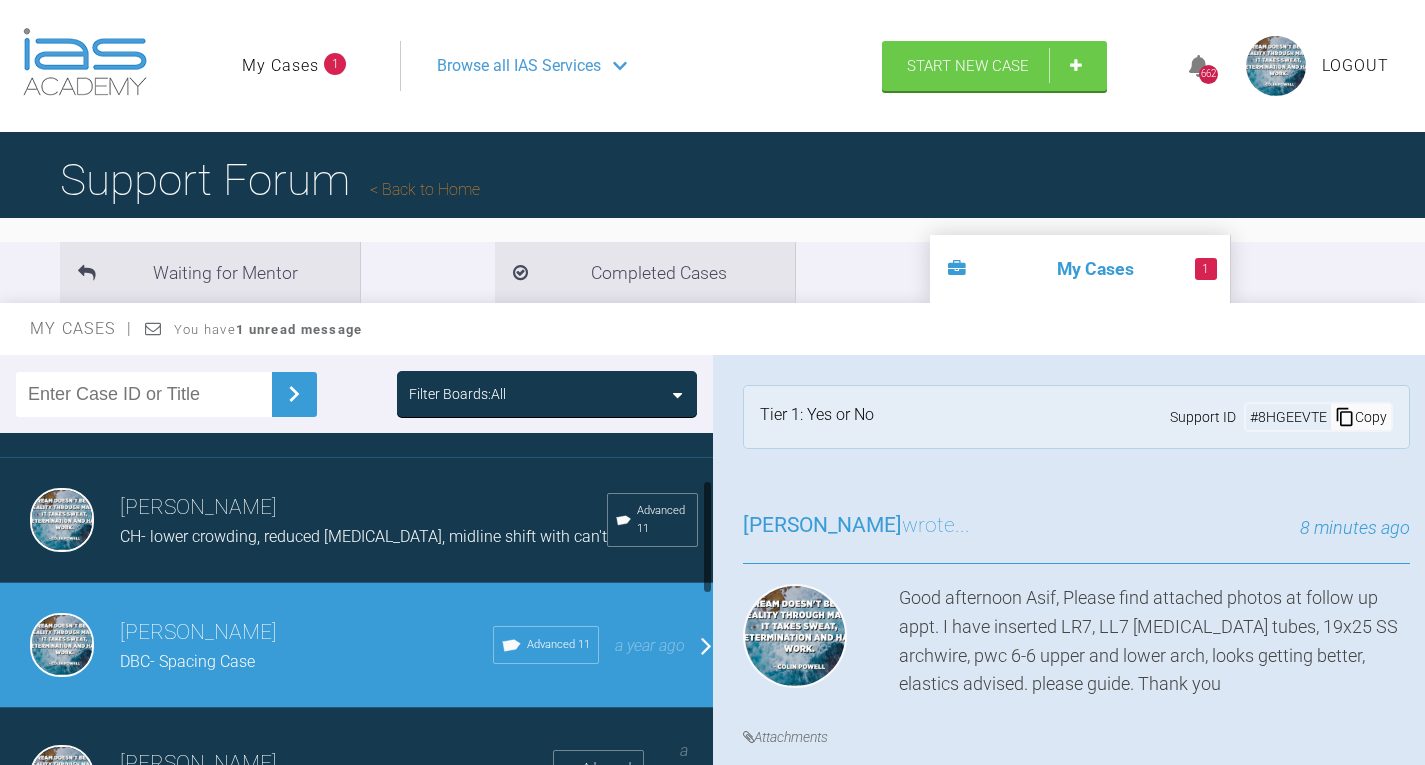 scroll, scrollTop: 300, scrollLeft: 0, axis: vertical 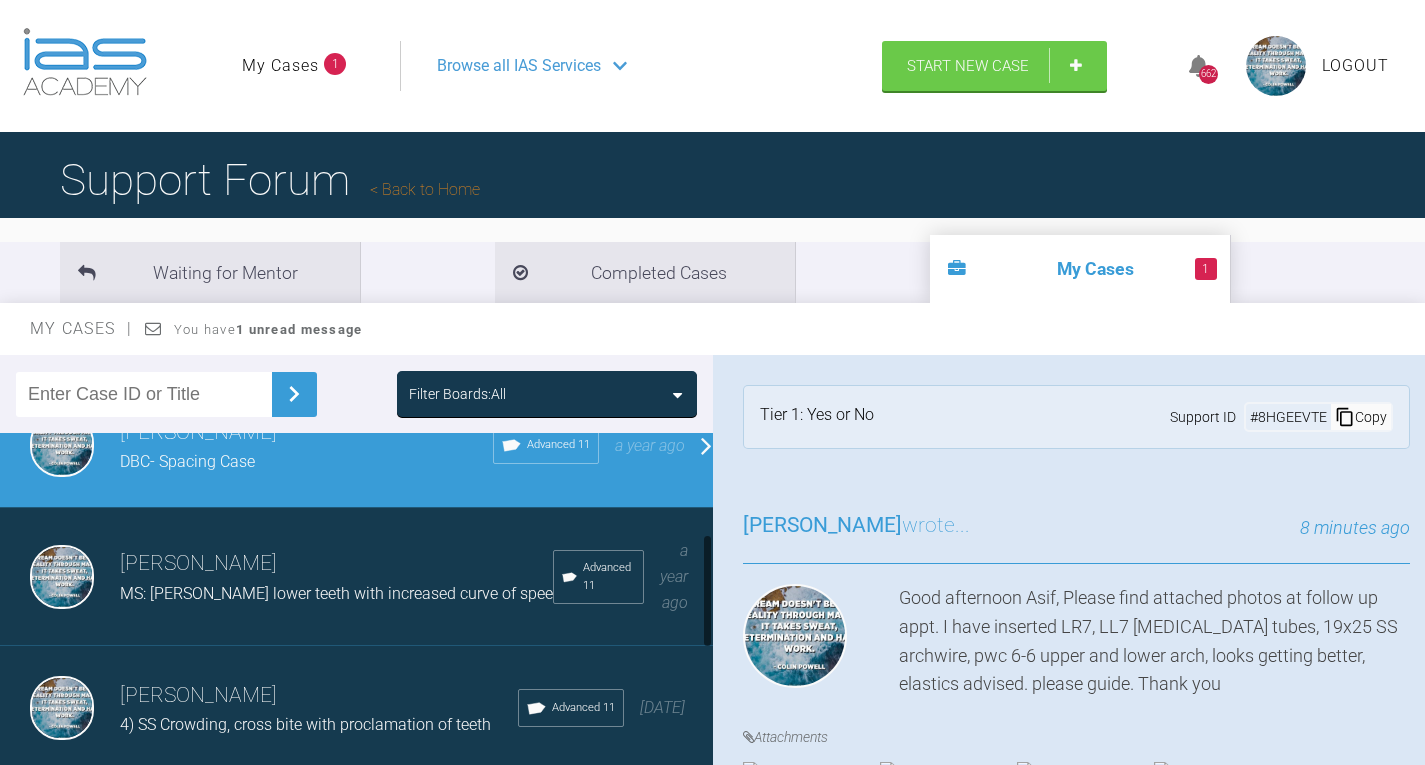 click on "[PERSON_NAME]" at bounding box center (336, 564) 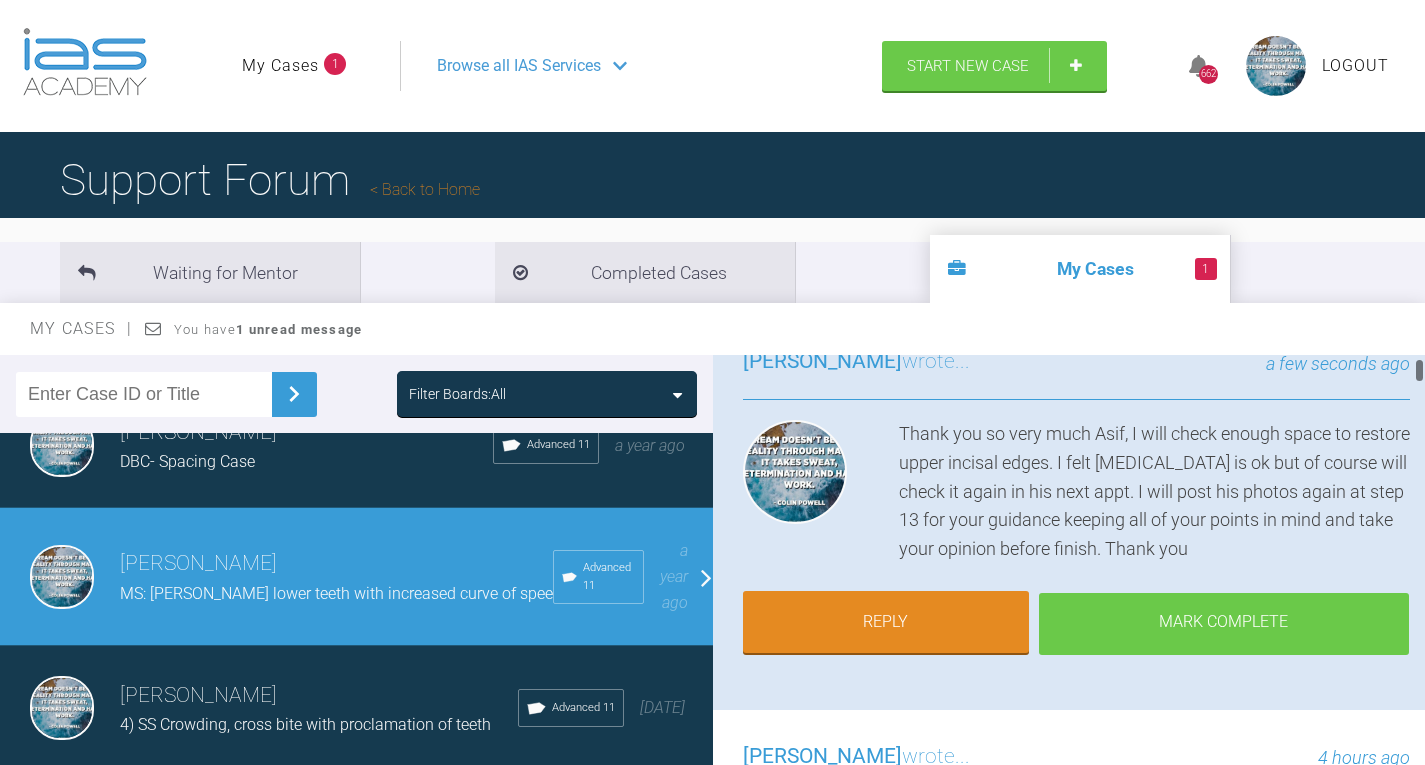 scroll, scrollTop: 100, scrollLeft: 0, axis: vertical 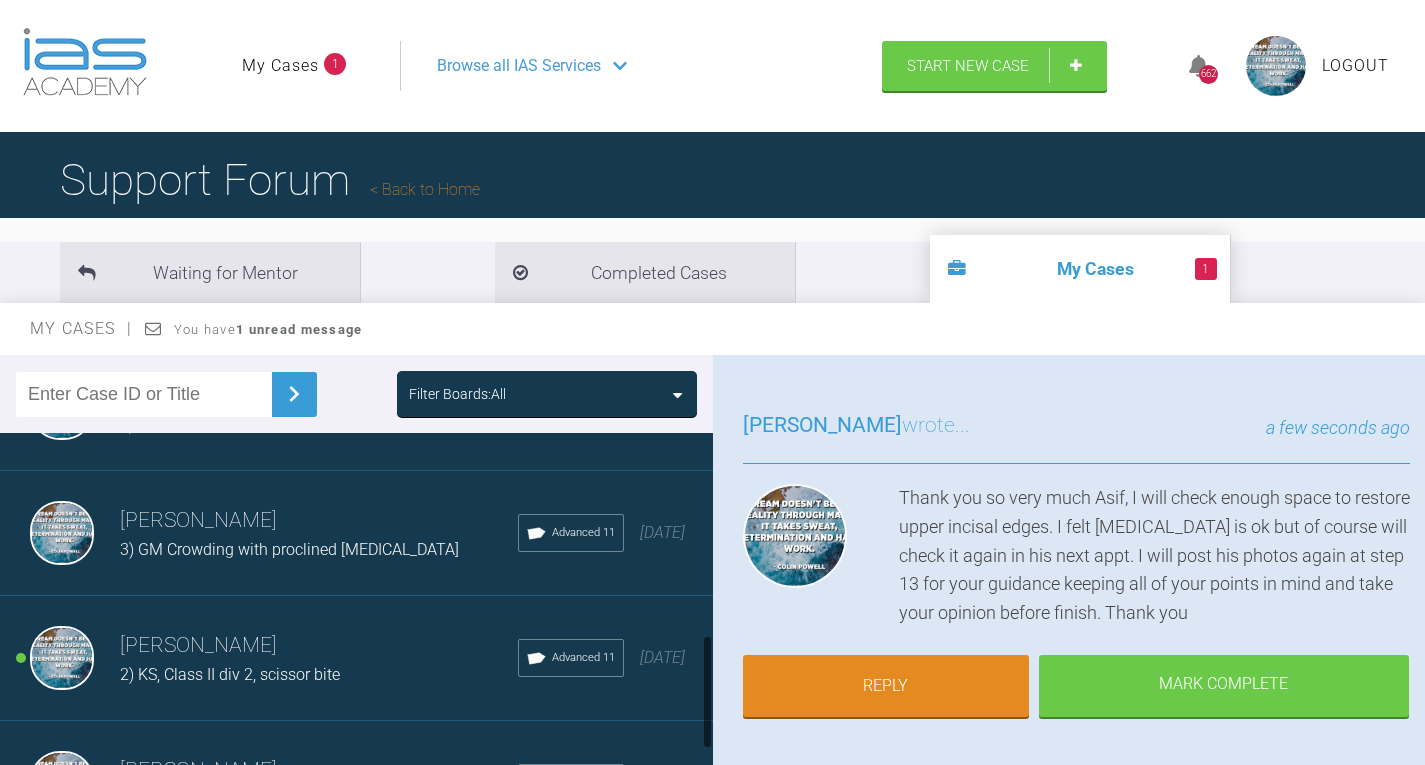 click on "2) KS, Class II div 2, scissor bite" at bounding box center (230, 674) 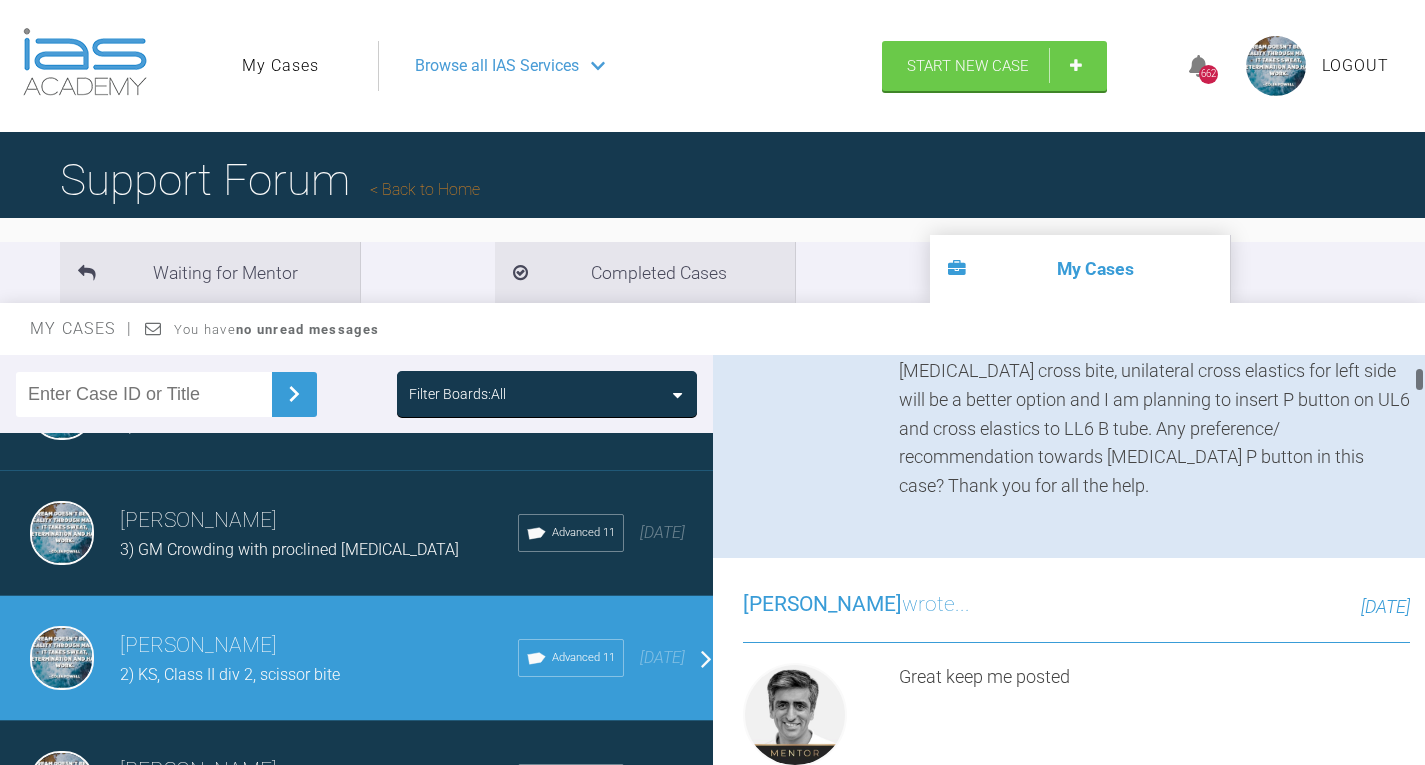 scroll, scrollTop: 1300, scrollLeft: 0, axis: vertical 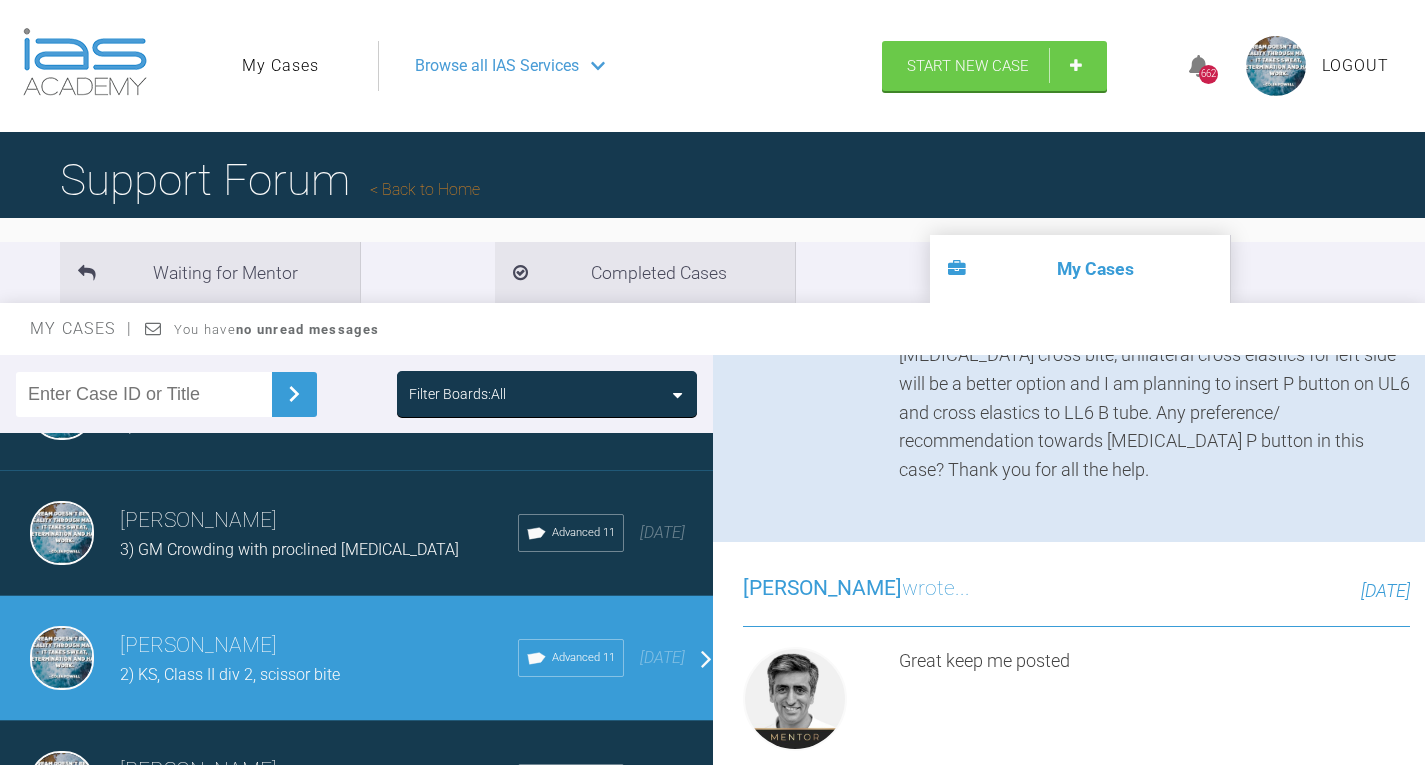 click at bounding box center (1078, 28) 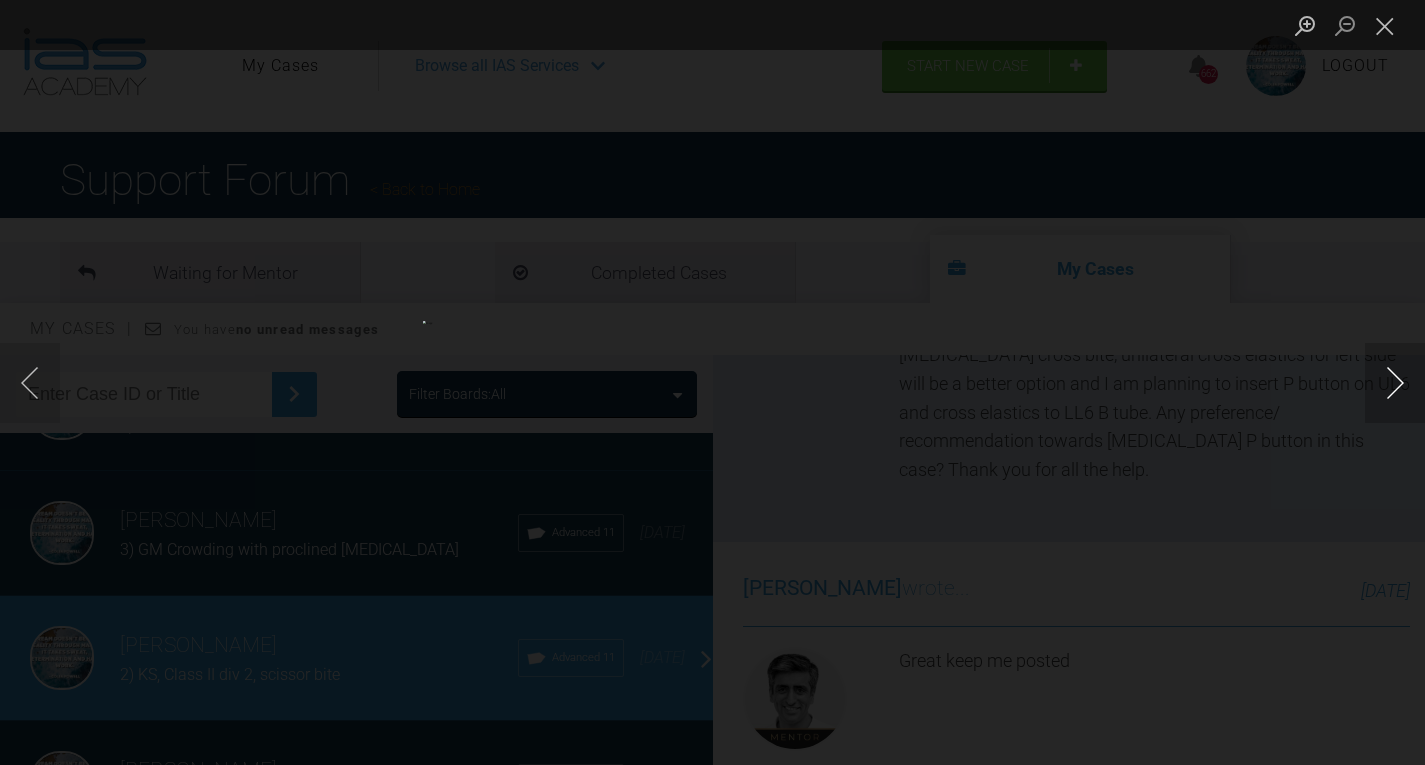 click at bounding box center (1395, 383) 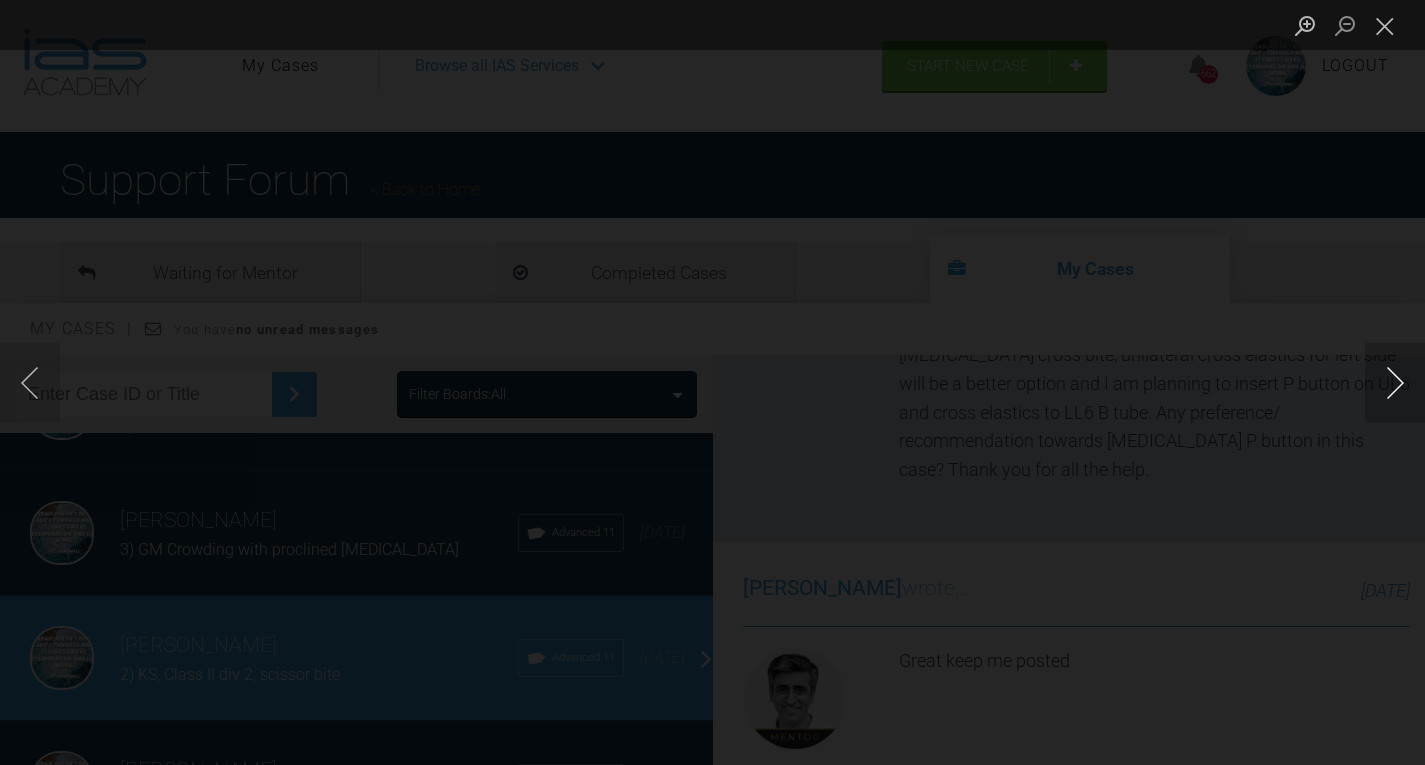 click at bounding box center (1395, 383) 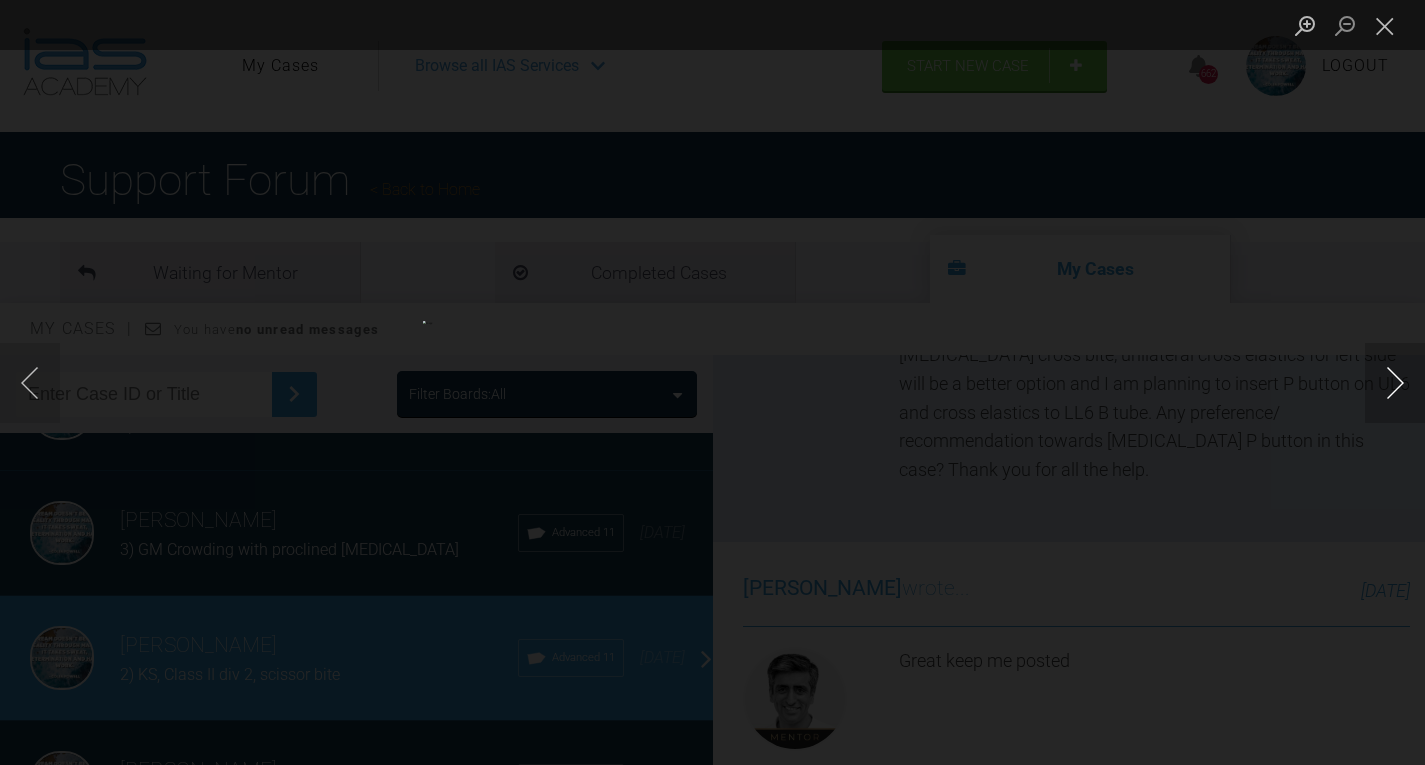 click at bounding box center (1395, 383) 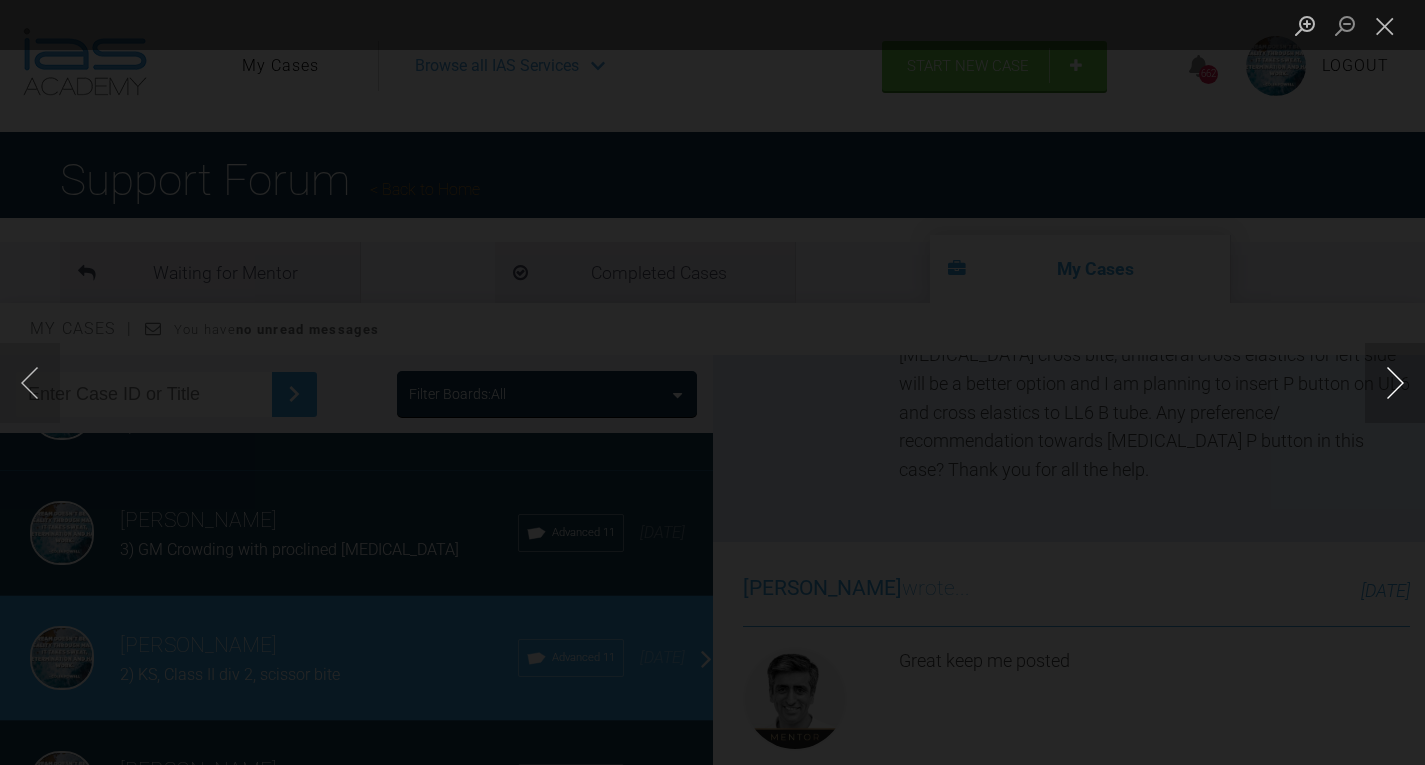 click at bounding box center [1395, 383] 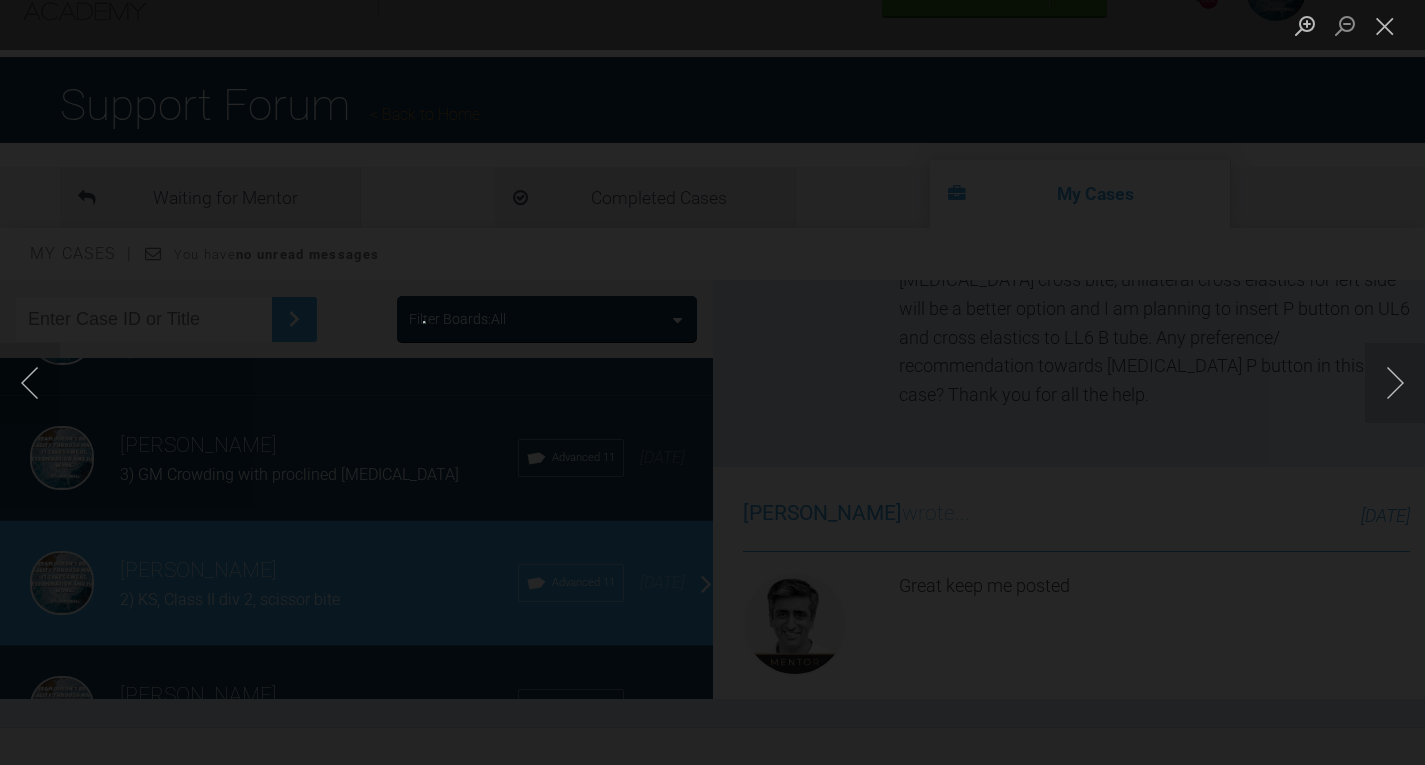 scroll, scrollTop: 208, scrollLeft: 0, axis: vertical 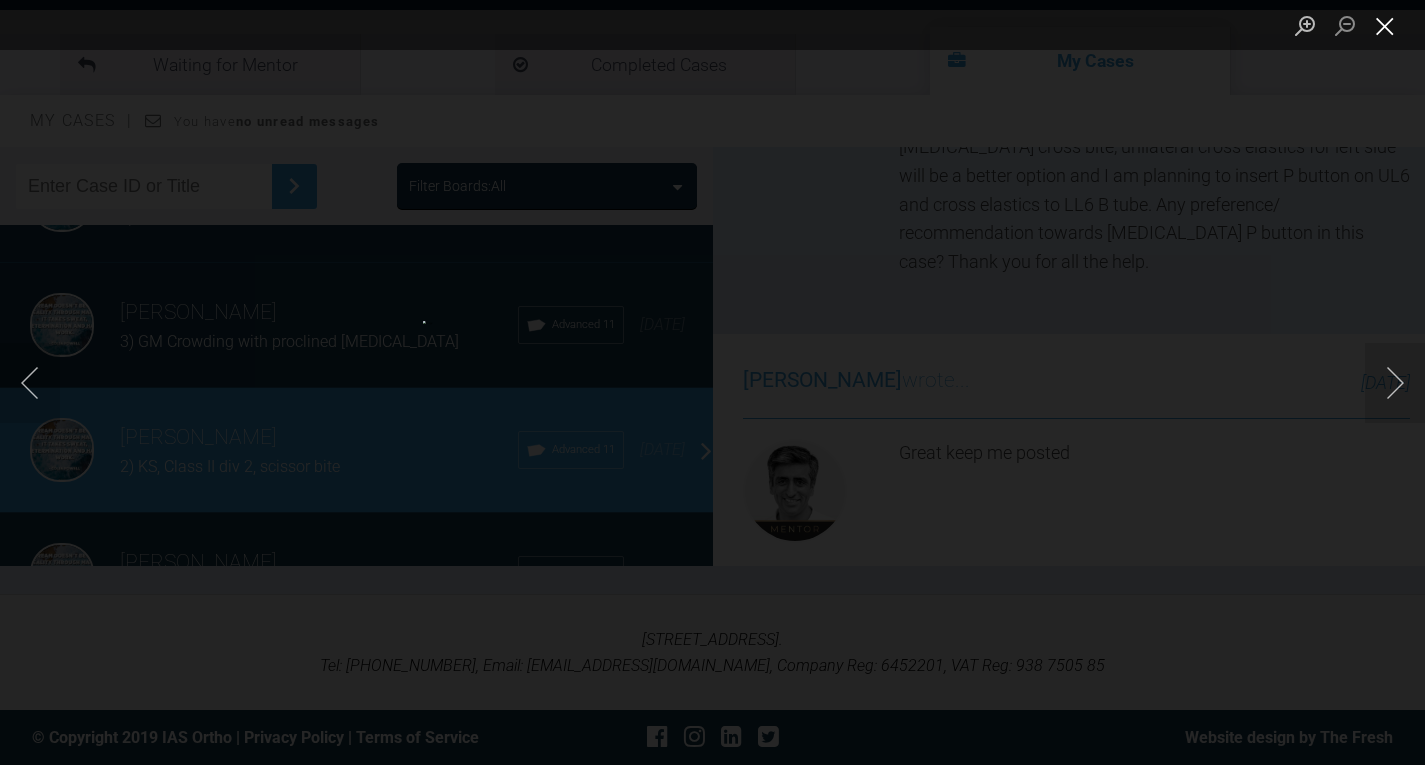click at bounding box center (1385, 25) 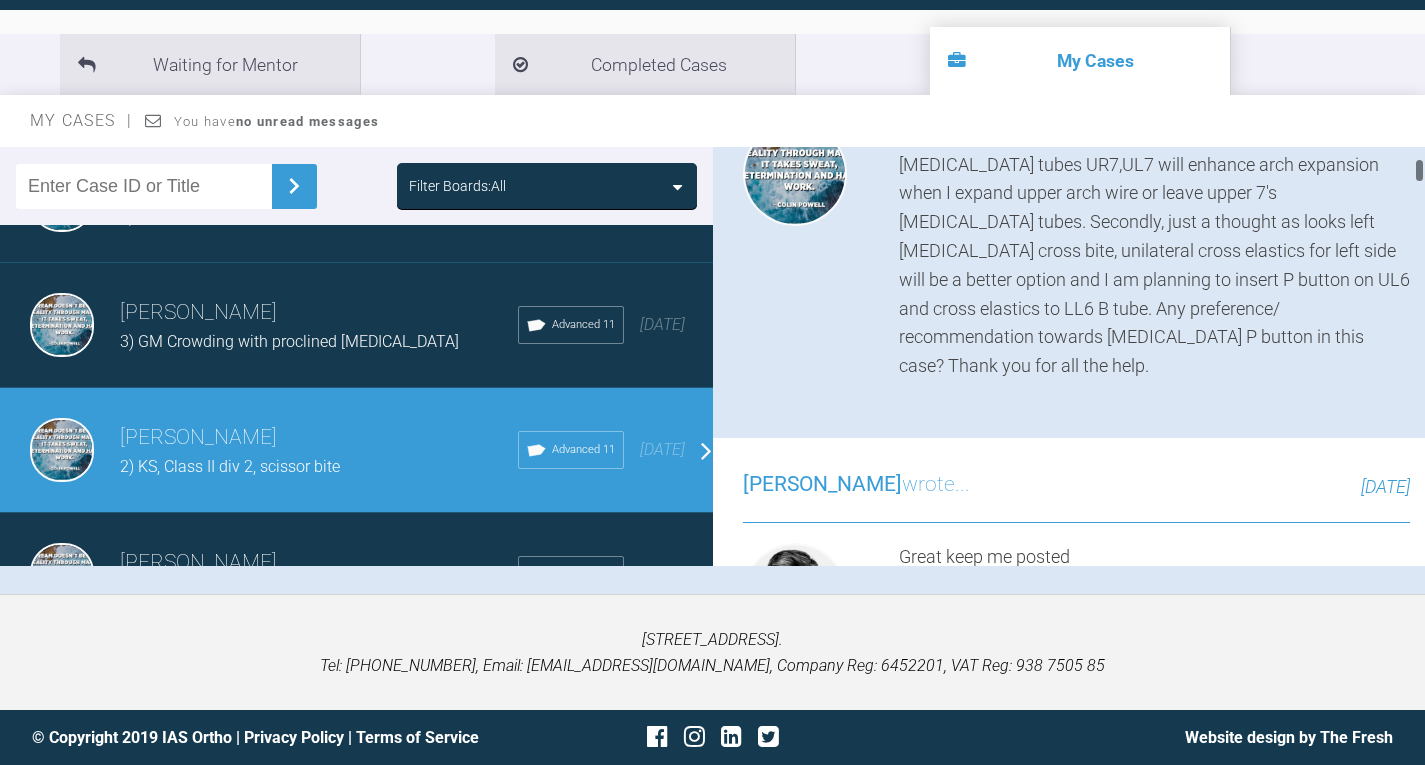 scroll, scrollTop: 1200, scrollLeft: 0, axis: vertical 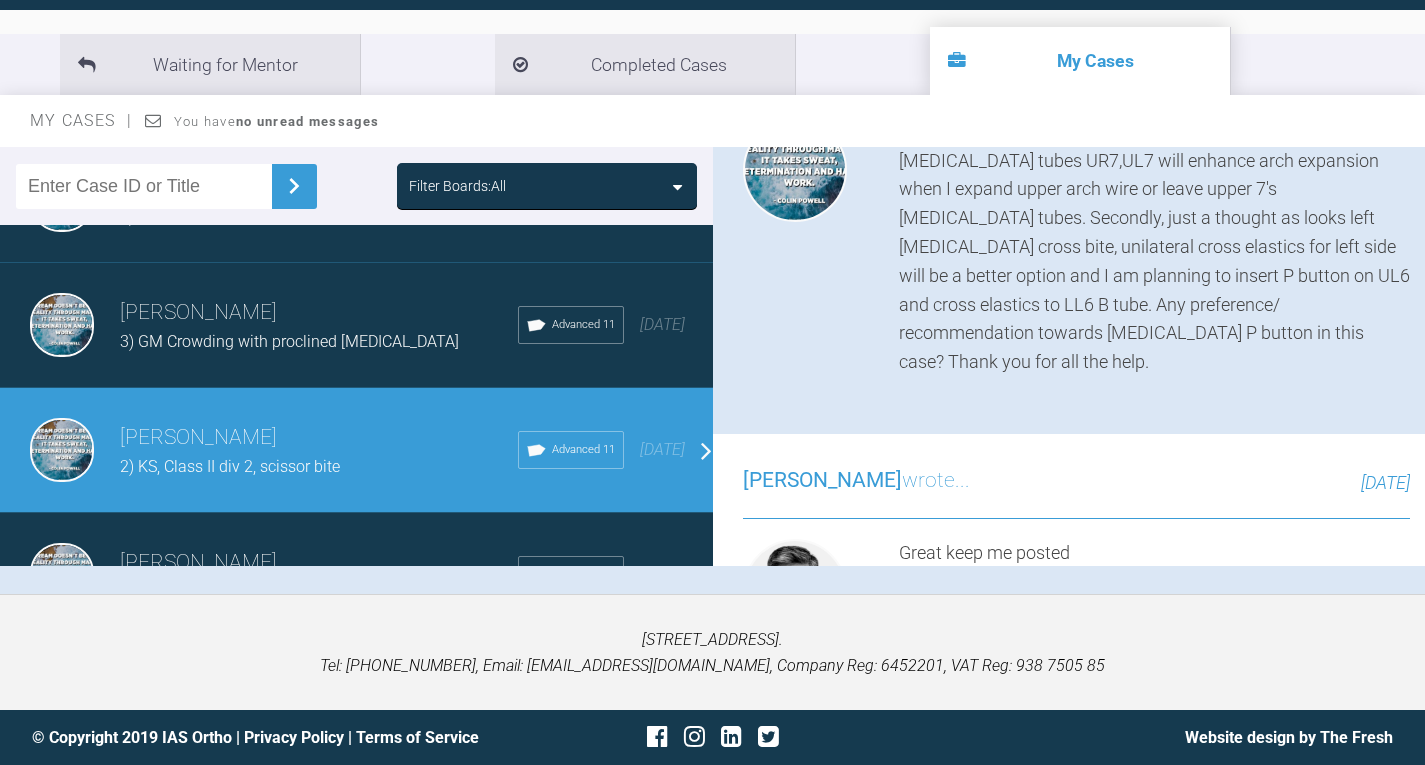 click at bounding box center (1078, -80) 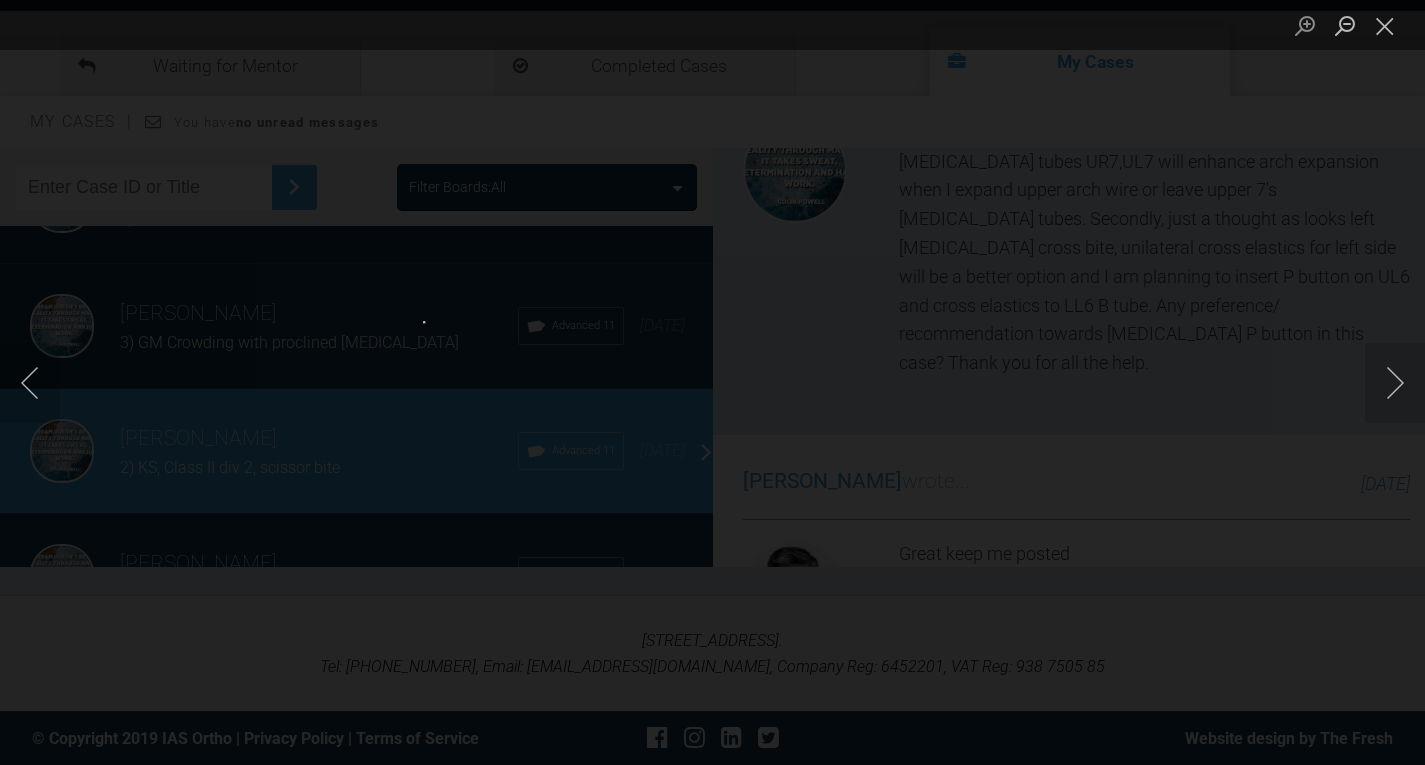 scroll, scrollTop: 0, scrollLeft: 0, axis: both 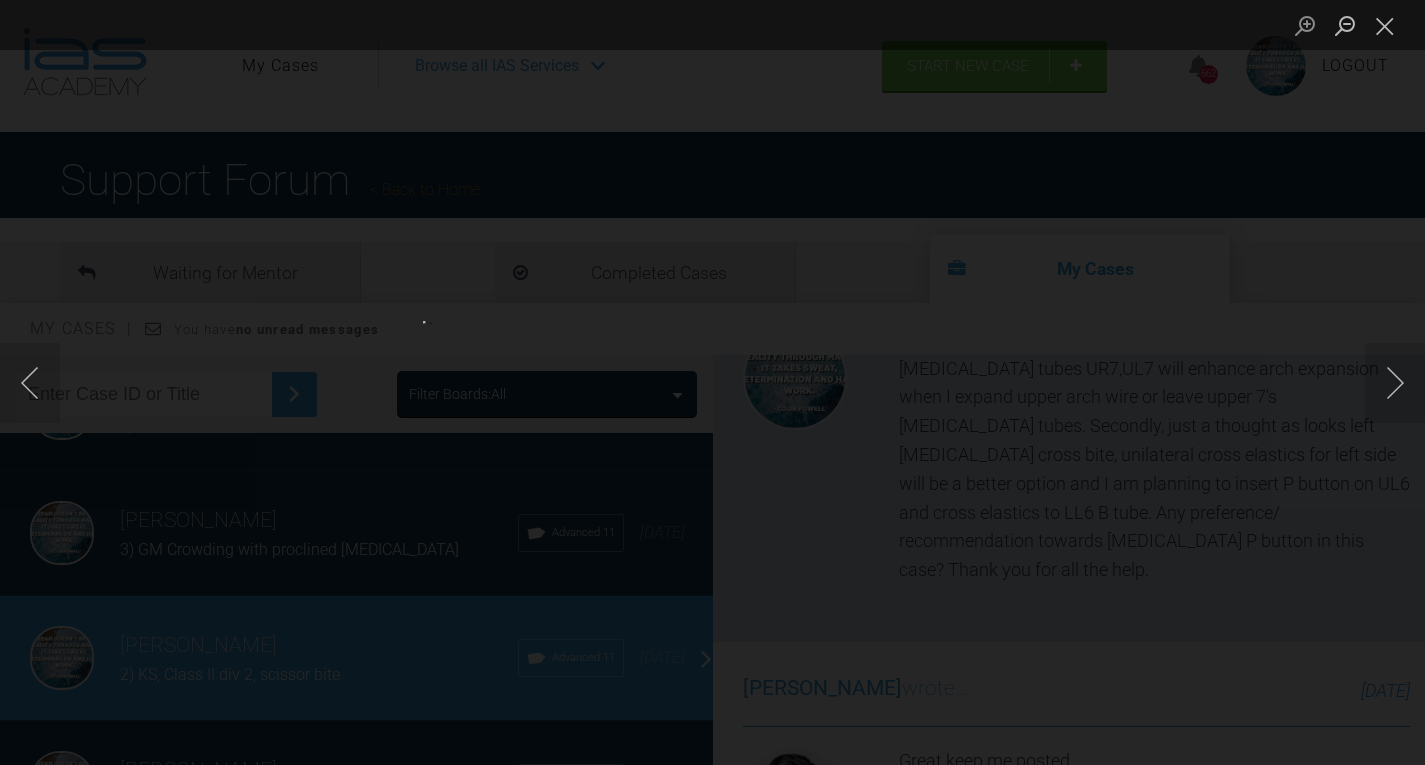 click at bounding box center (-1320, 421) 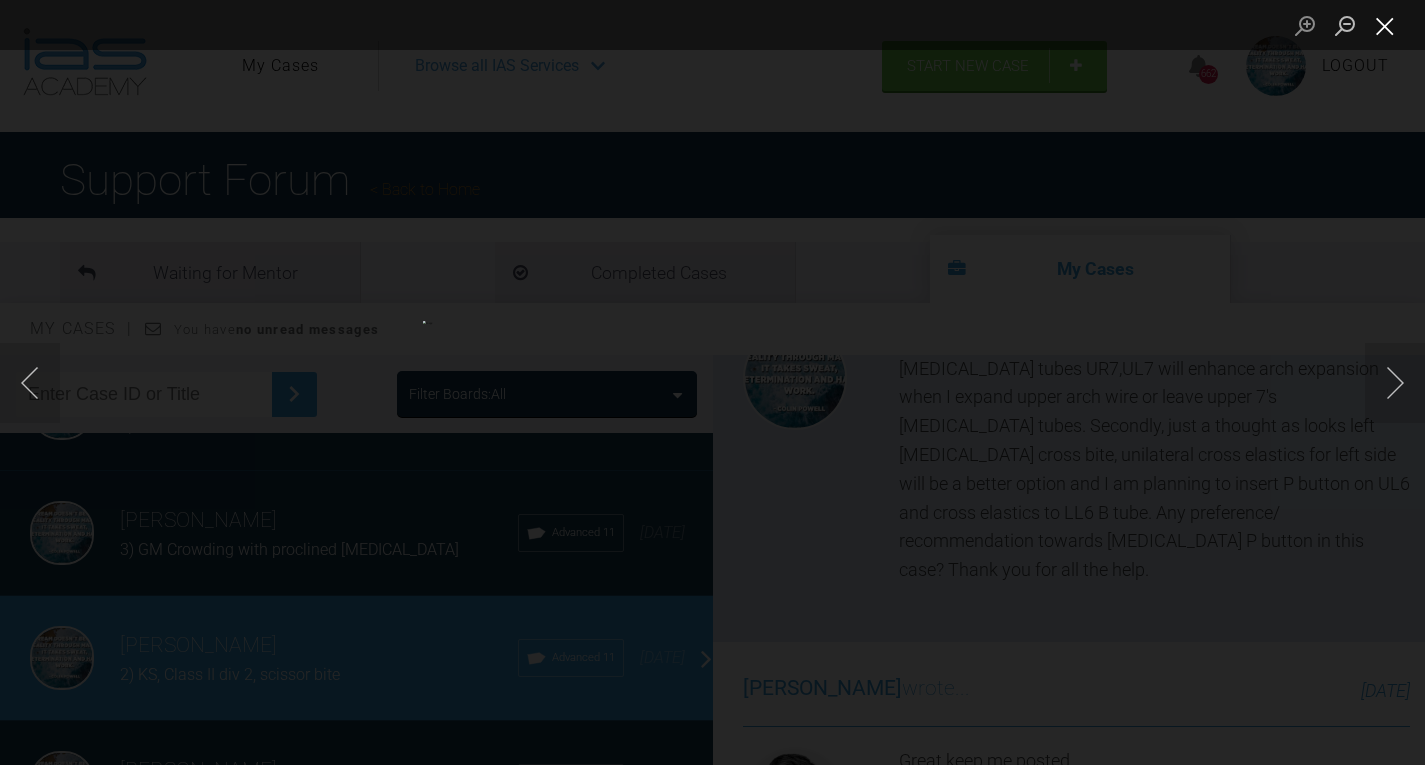 click at bounding box center [1385, 25] 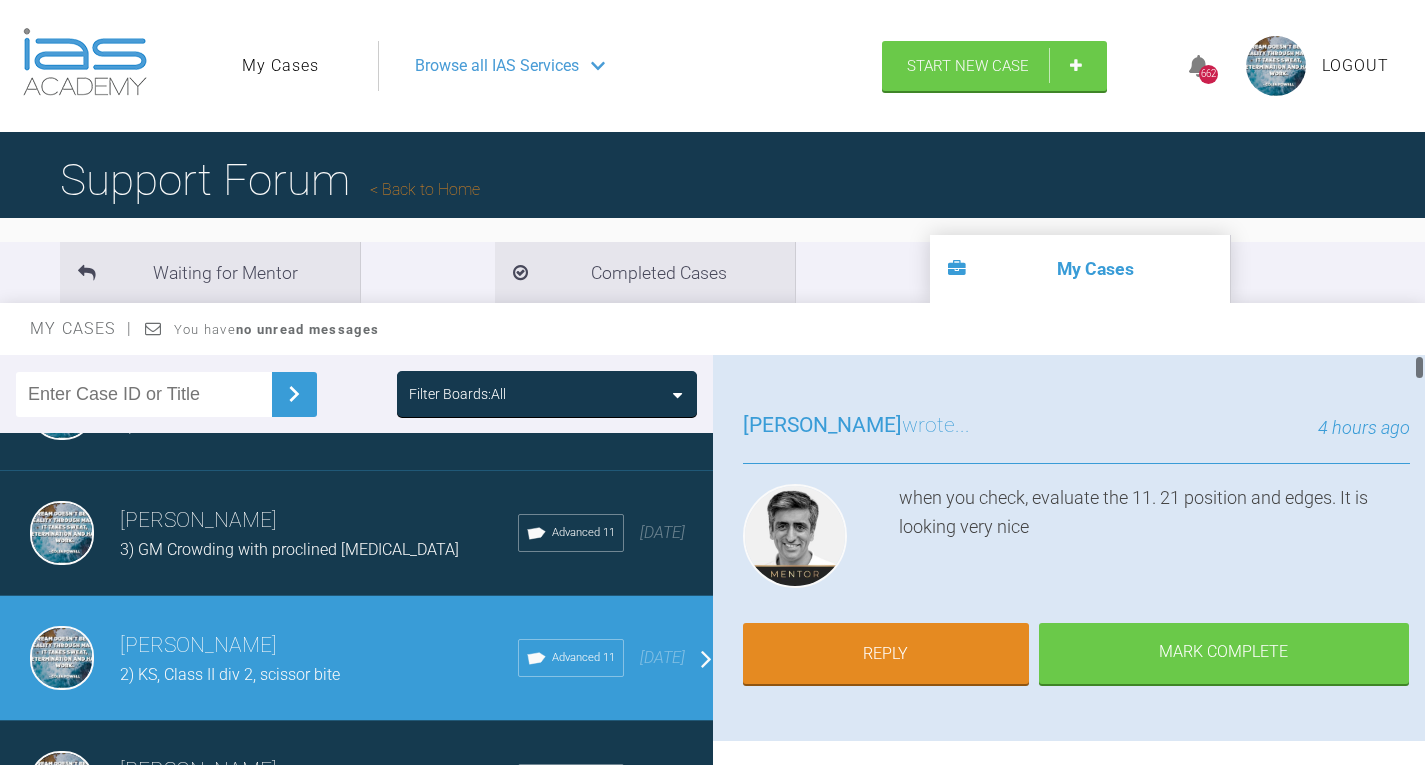 scroll, scrollTop: 0, scrollLeft: 0, axis: both 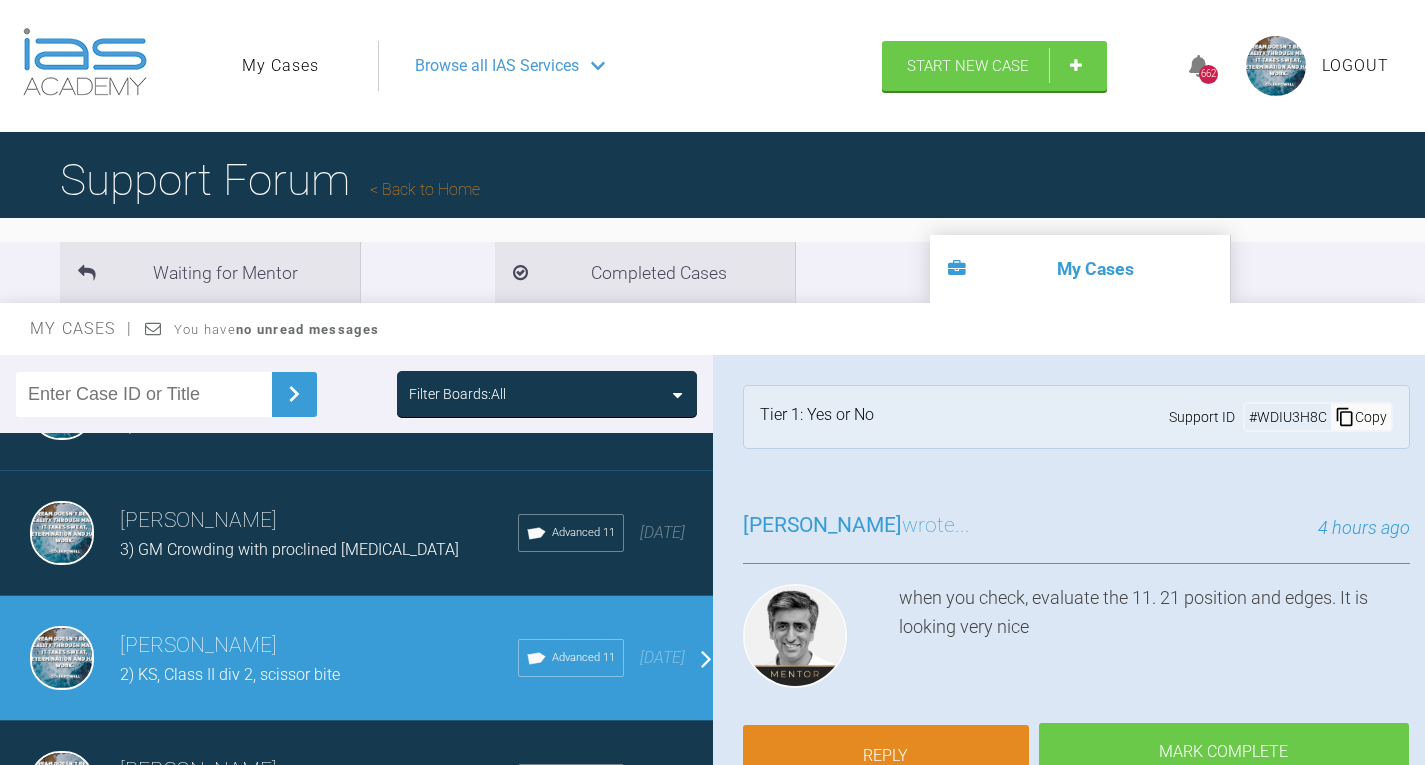 click on "Reply" at bounding box center (886, 756) 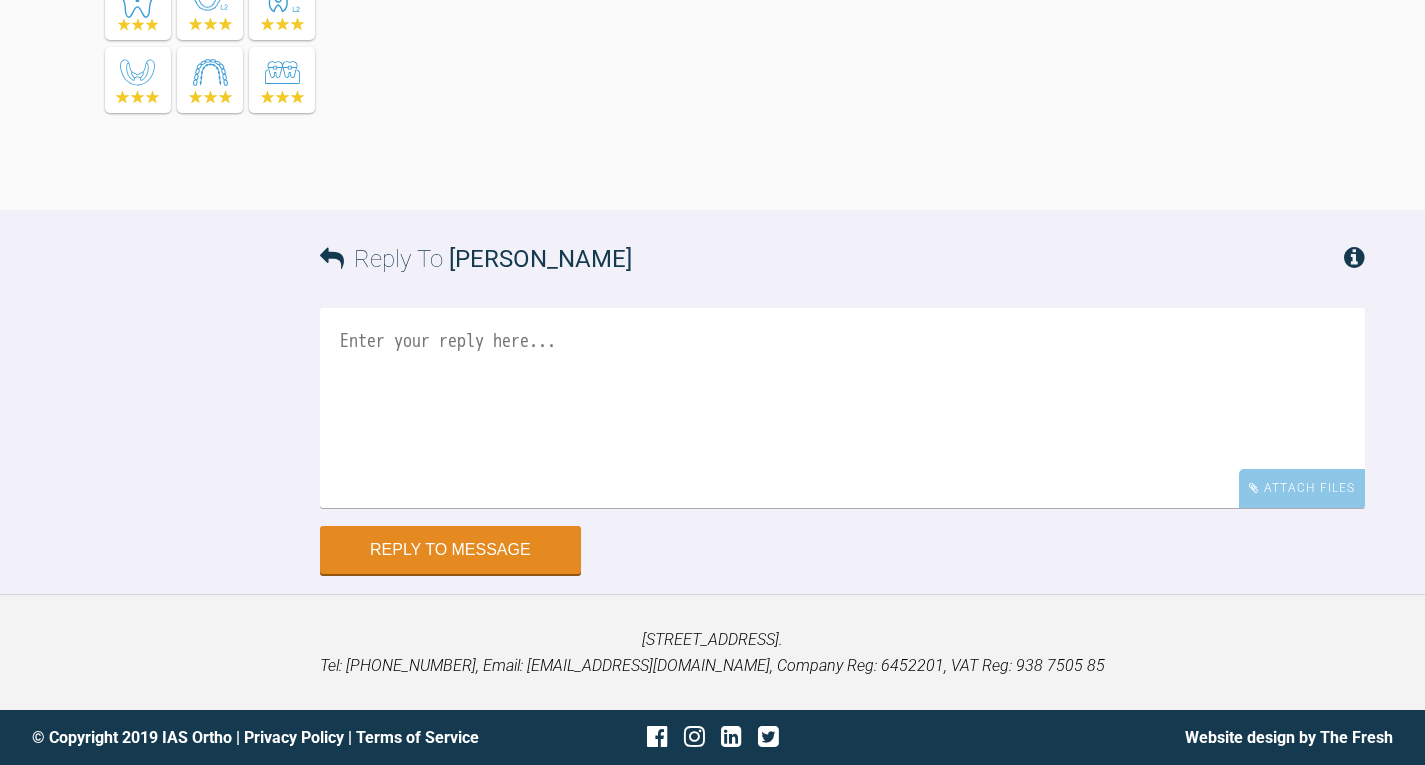 scroll, scrollTop: 60953, scrollLeft: 0, axis: vertical 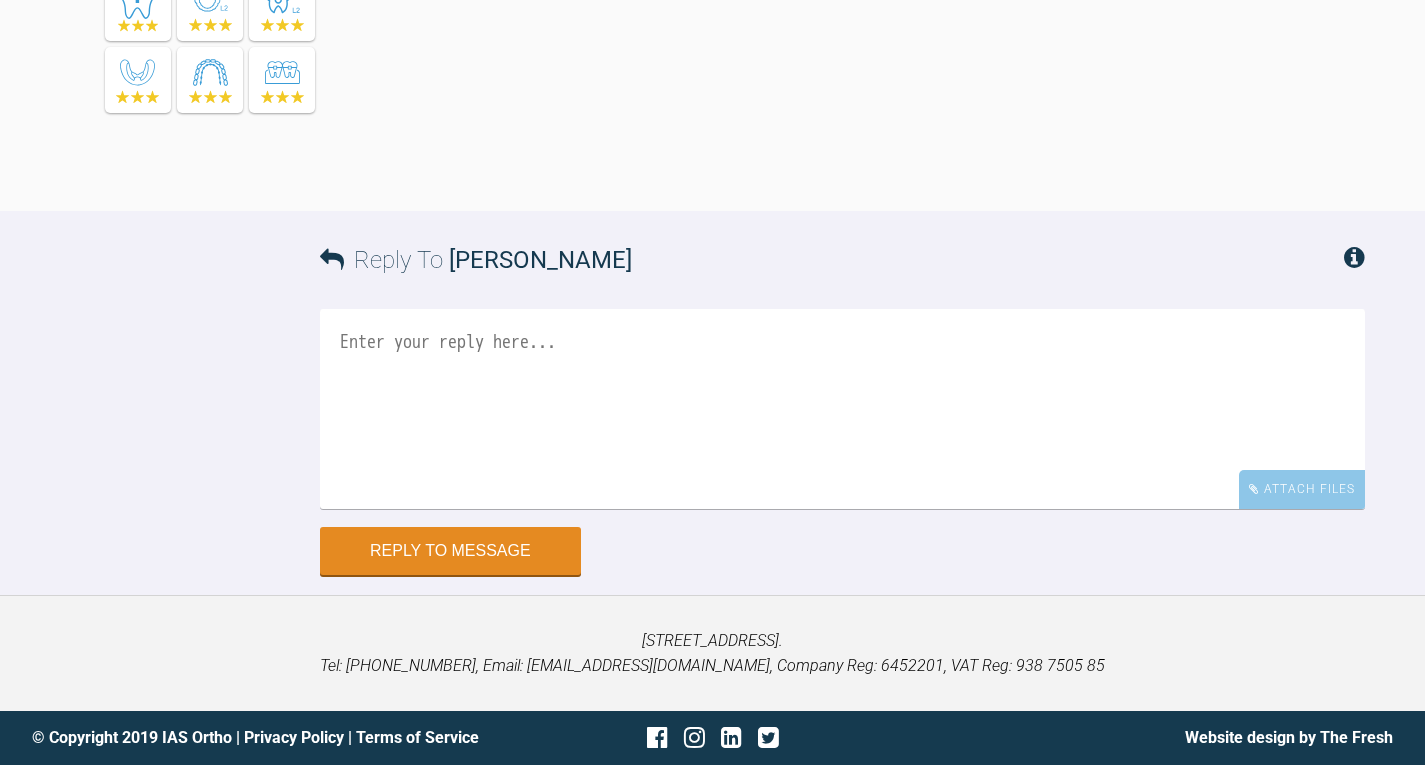 click at bounding box center [842, 409] 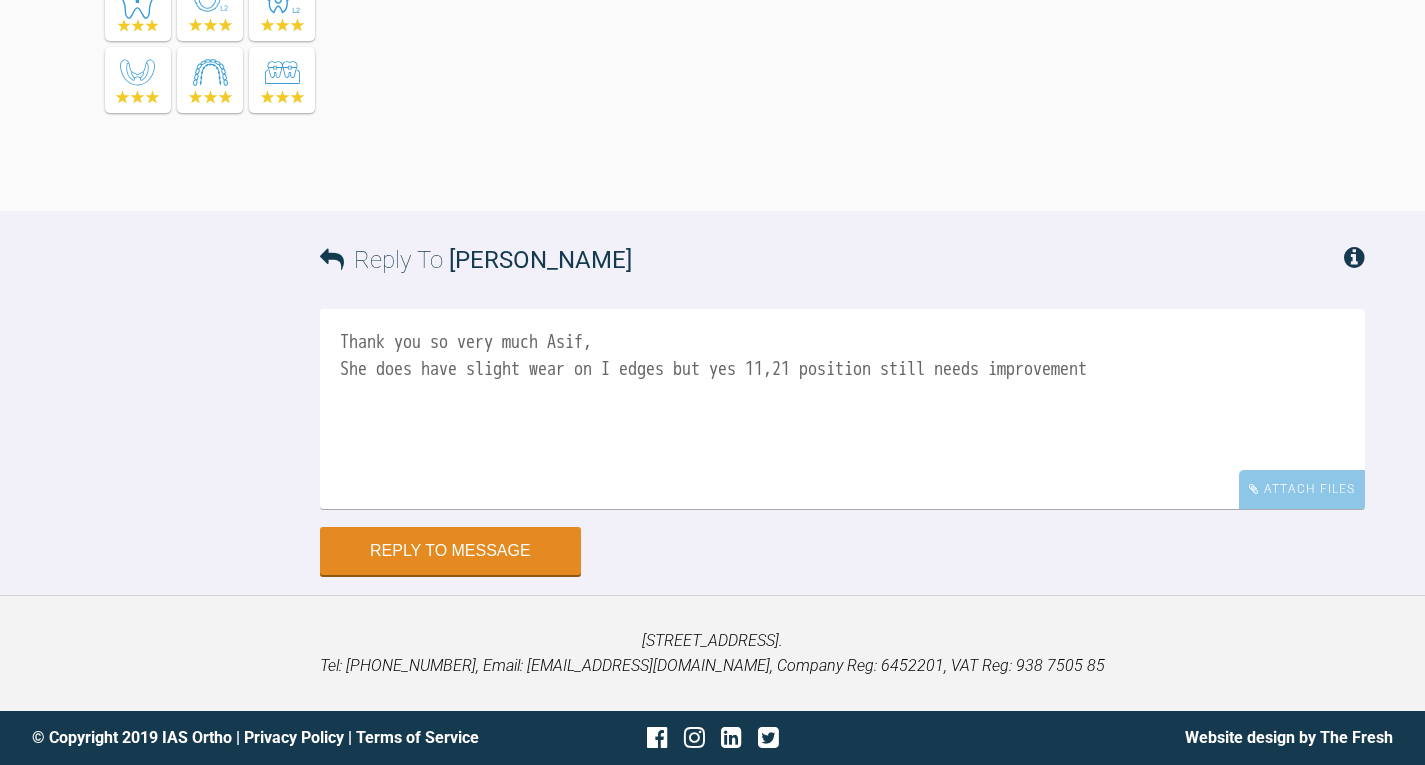 scroll, scrollTop: 60053, scrollLeft: 0, axis: vertical 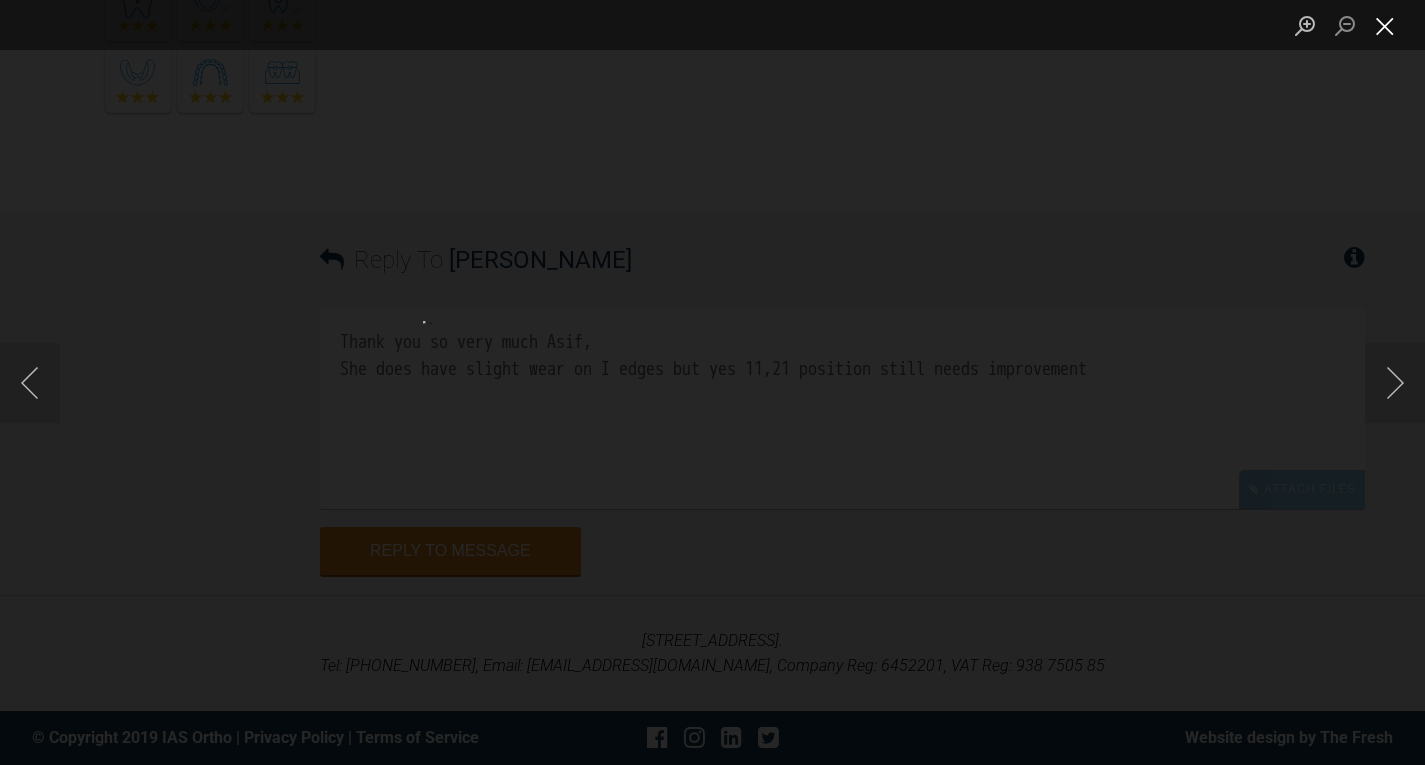 click at bounding box center (1385, 25) 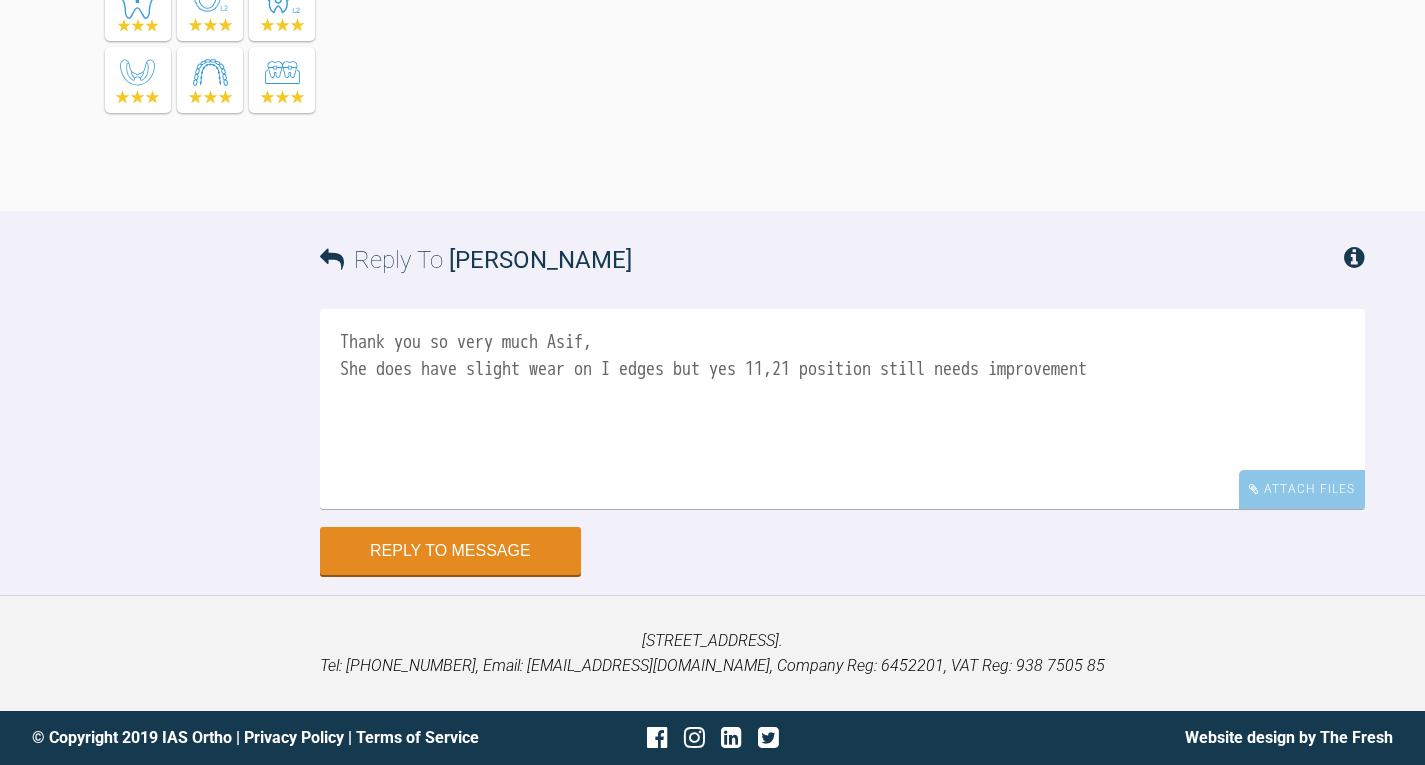 scroll, scrollTop: 60953, scrollLeft: 0, axis: vertical 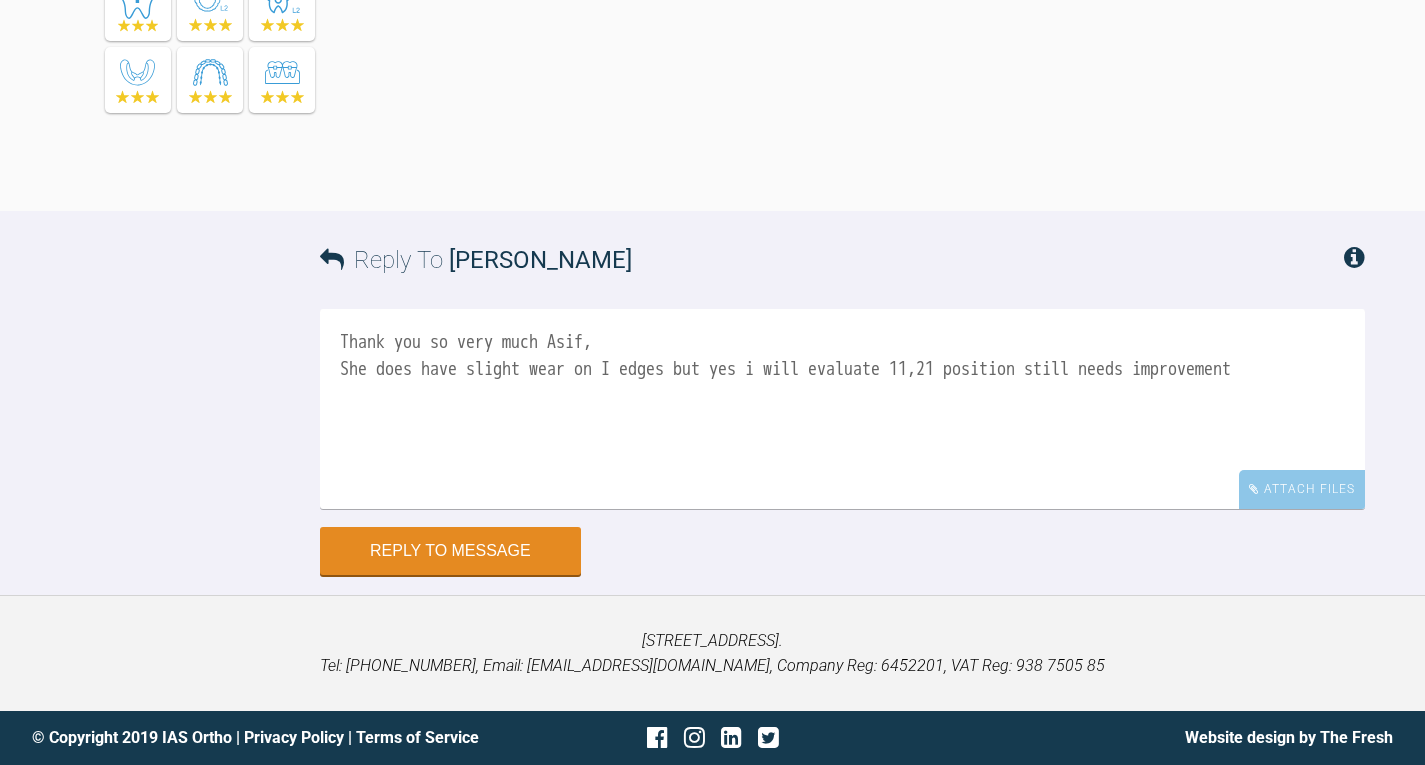 click on "Thank you so very much Asif,
She does have slight wear on I edges but yes i will evaluate 11,21 position still needs improvement" at bounding box center (842, 409) 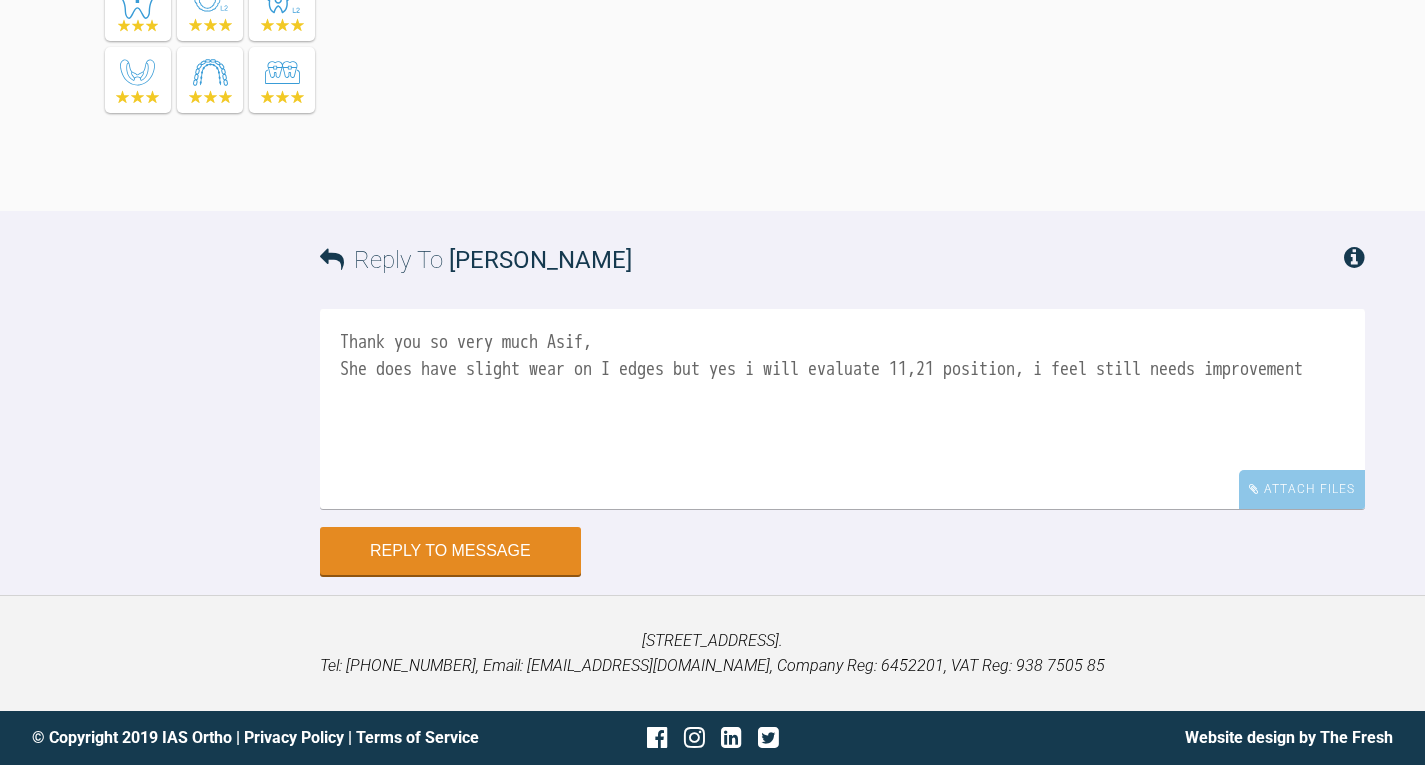 click on "Thank you so very much Asif,
She does have slight wear on I edges but yes i will evaluate 11,21 position, i feel still needs improvement" at bounding box center (842, 409) 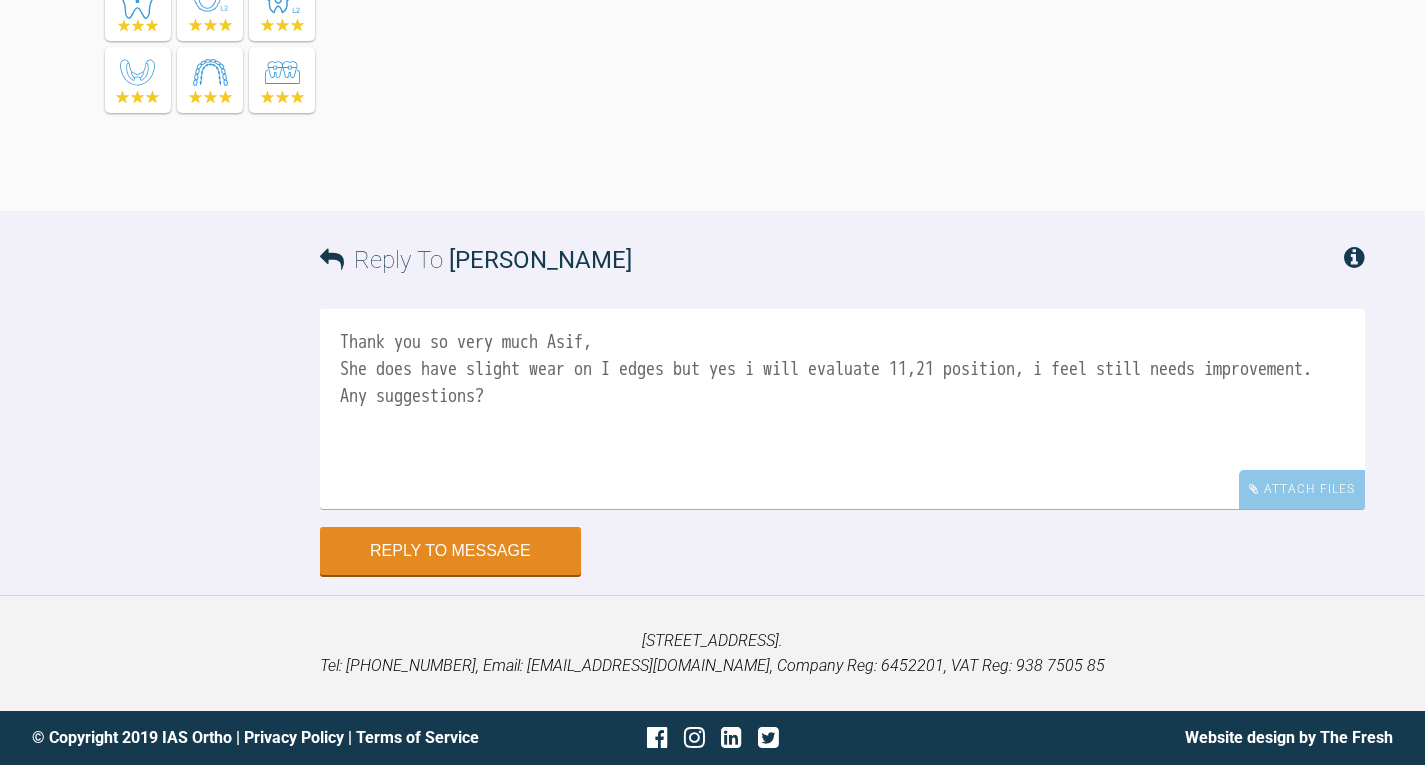 click on "Thank you so very much Asif,
She does have slight wear on I edges but yes i will evaluate 11,21 position, i feel still needs improvement. Any suggestions?" at bounding box center [842, 409] 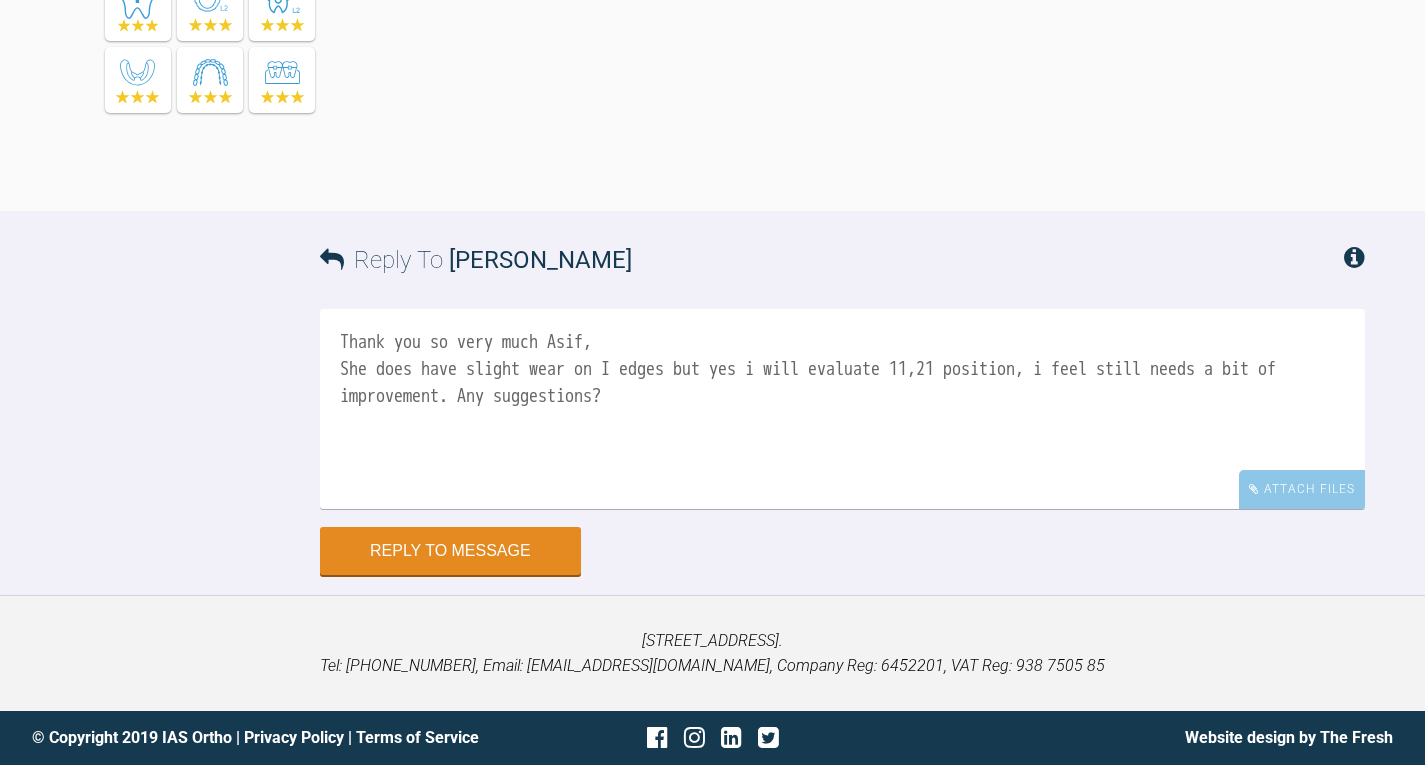 click on "Thank you so very much Asif,
She does have slight wear on I edges but yes i will evaluate 11,21 position, i feel still needs a bit of improvement. Any suggestions?" at bounding box center (842, 409) 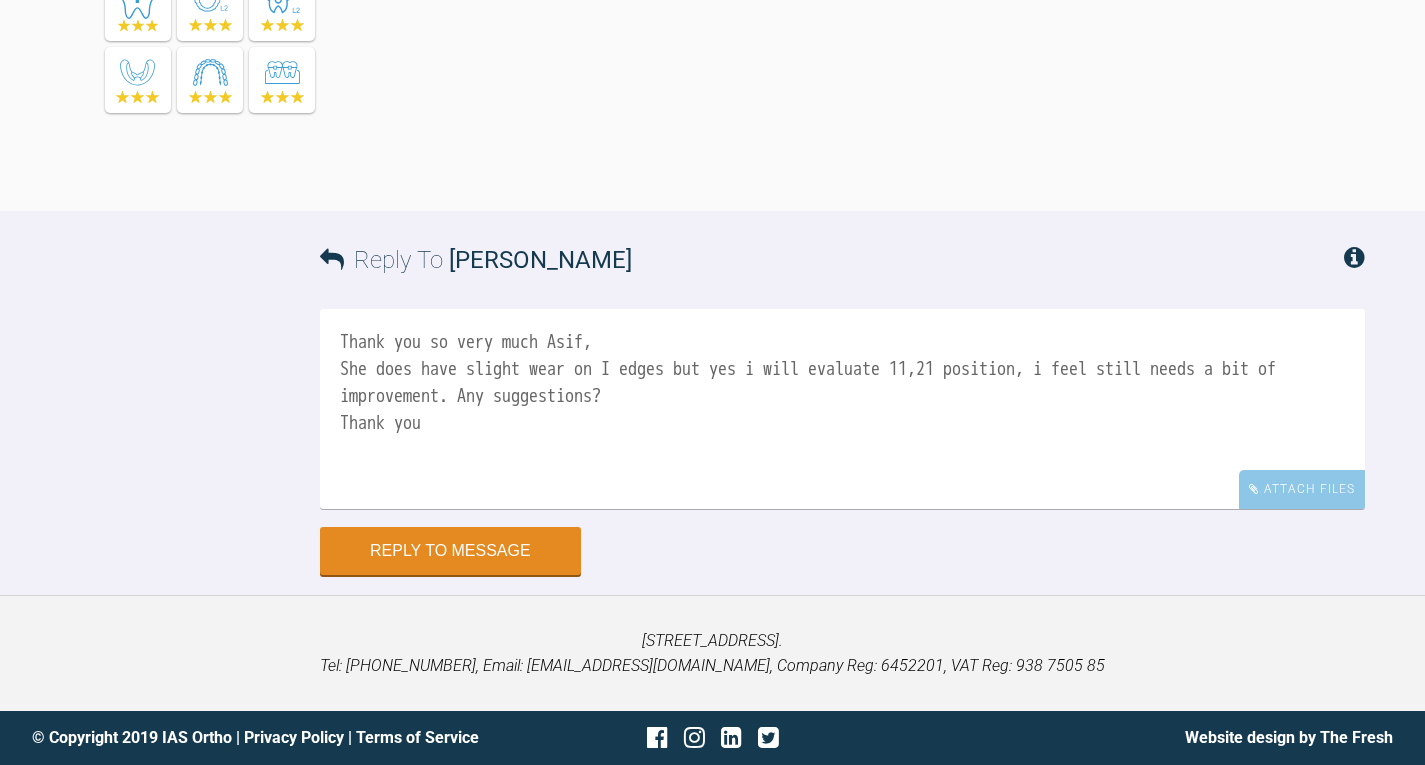 click on "Thank you so very much Asif,
She does have slight wear on I edges but yes i will evaluate 11,21 position, i feel still needs a bit of improvement. Any suggestions?
Thank you" at bounding box center (842, 409) 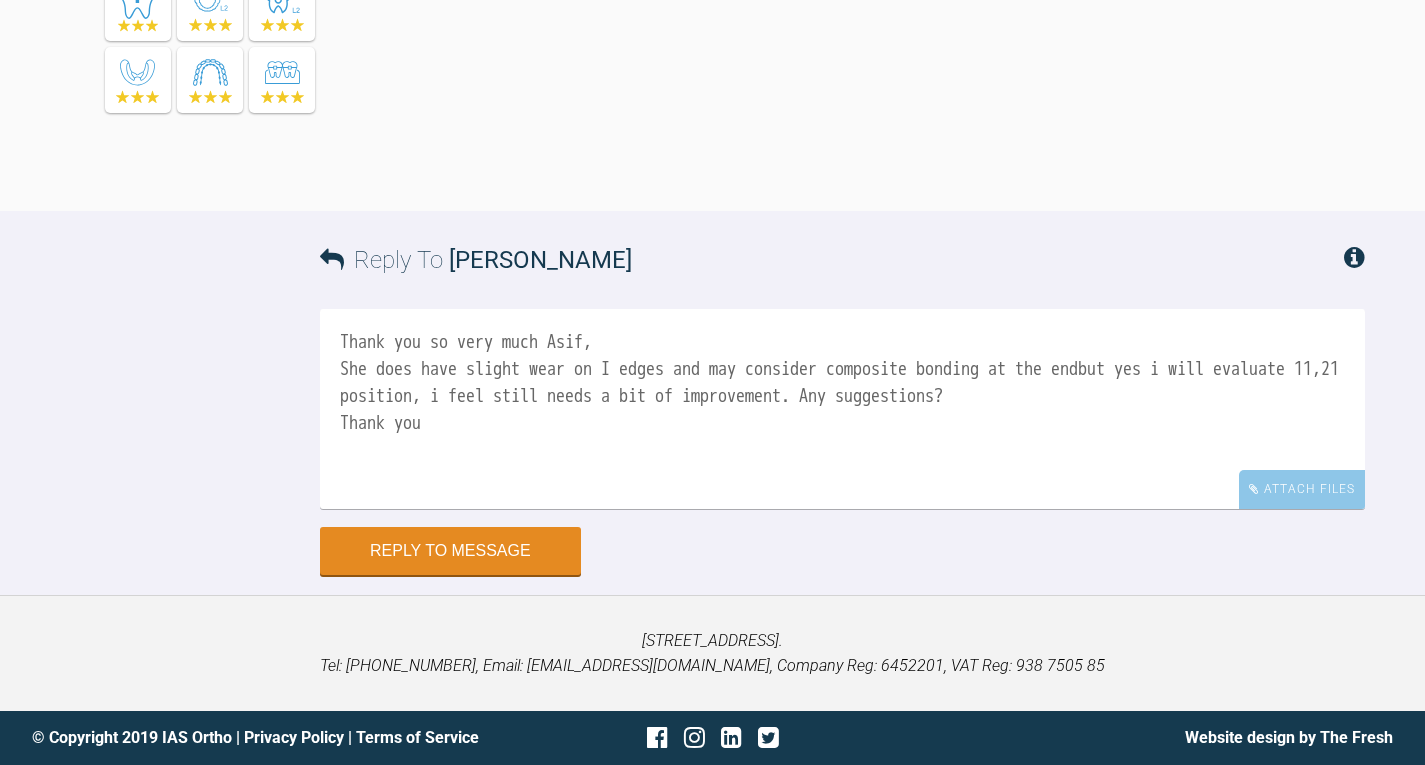 click on "Thank you so very much Asif,
She does have slight wear on I edges and may consider composite bonding at the endbut yes i will evaluate 11,21 position, i feel still needs a bit of improvement. Any suggestions?
Thank you" at bounding box center [842, 409] 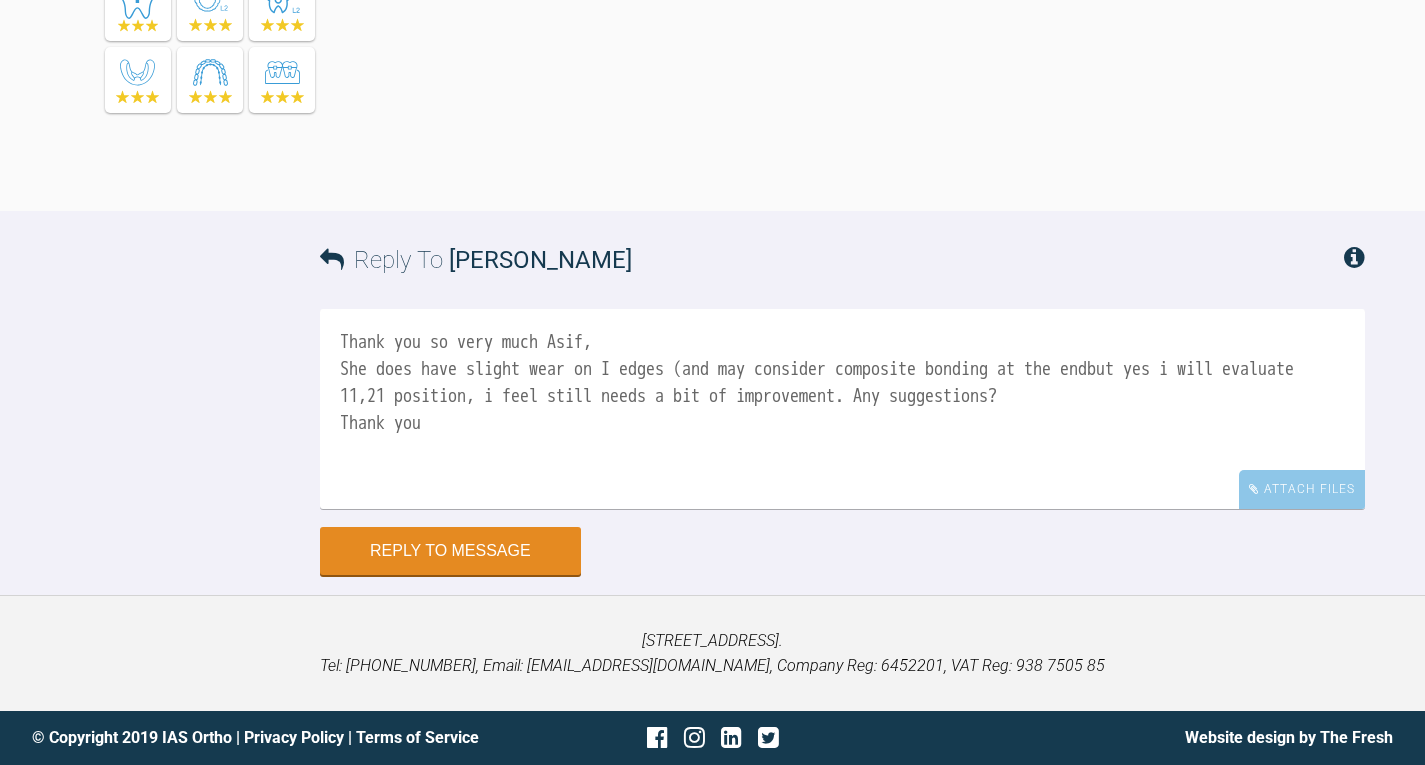 click on "Thank you so very much Asif,
She does have slight wear on I edges (and may consider composite bonding at the endbut yes i will evaluate 11,21 position, i feel still needs a bit of improvement. Any suggestions?
Thank you" at bounding box center [842, 409] 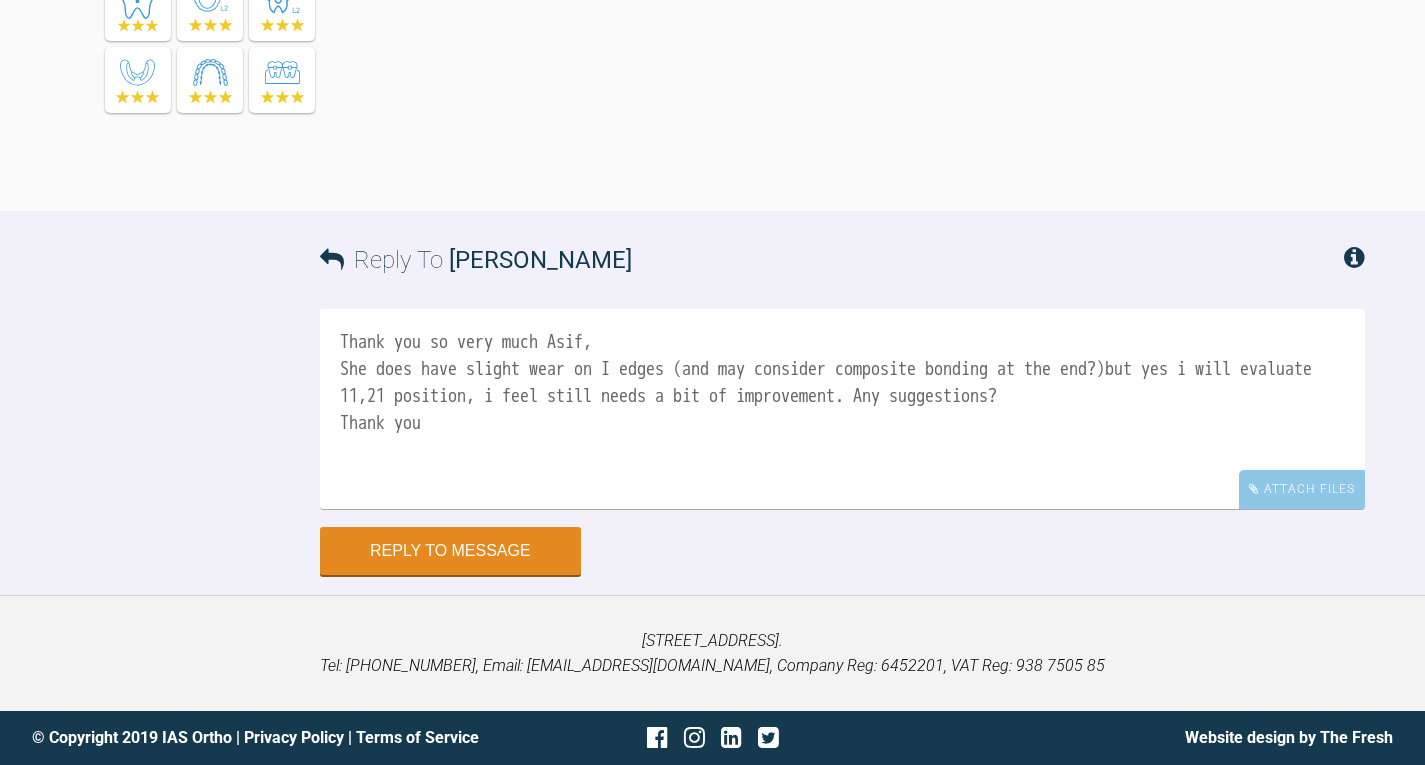 click on "Thank you so very much Asif,
She does have slight wear on I edges (and may consider composite bonding at the end?)but yes i will evaluate 11,21 position, i feel still needs a bit of improvement. Any suggestions?
Thank you" at bounding box center (842, 409) 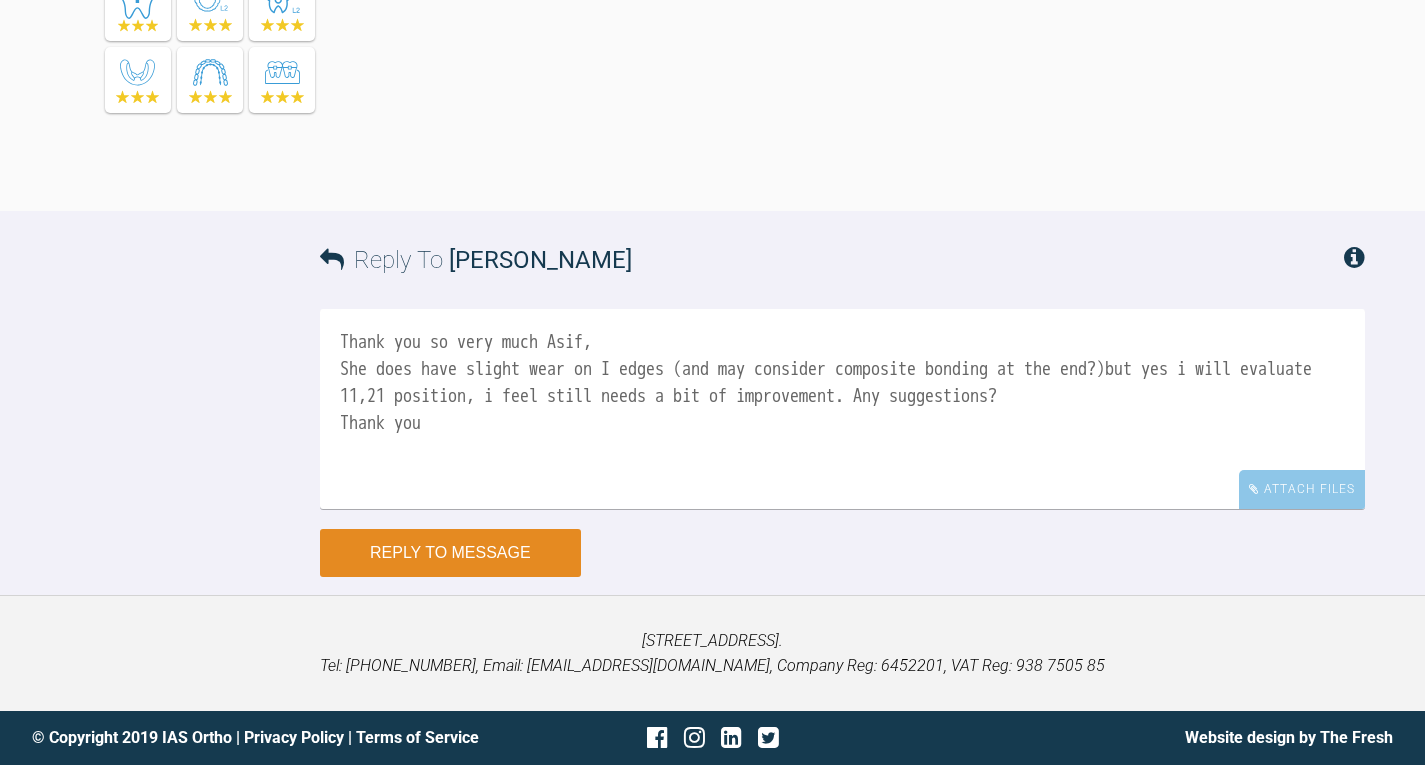 type on "Thank you so very much Asif,
She does have slight wear on I edges (and may consider composite bonding at the end?)but yes i will evaluate 11,21 position, i feel still needs a bit of improvement. Any suggestions?
Thank you" 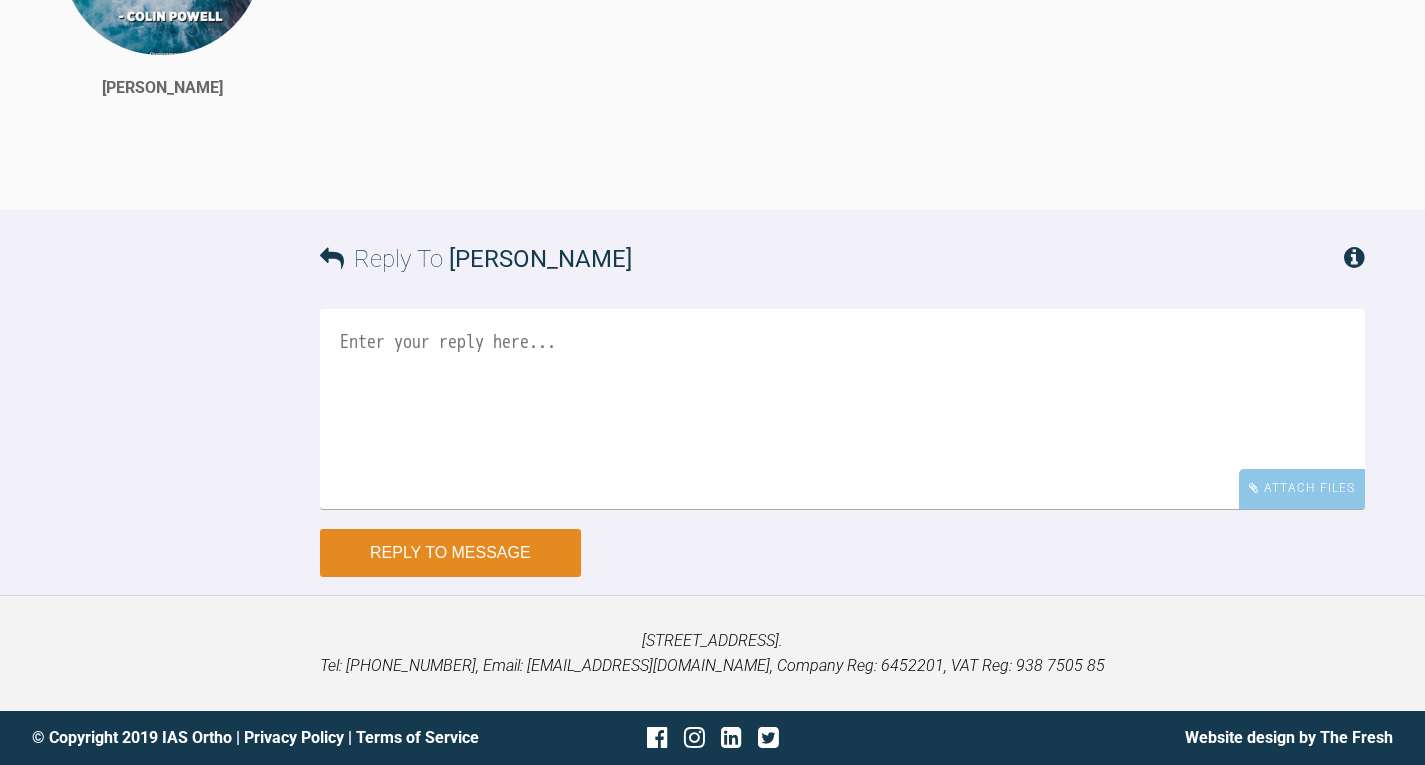 scroll, scrollTop: 61409, scrollLeft: 0, axis: vertical 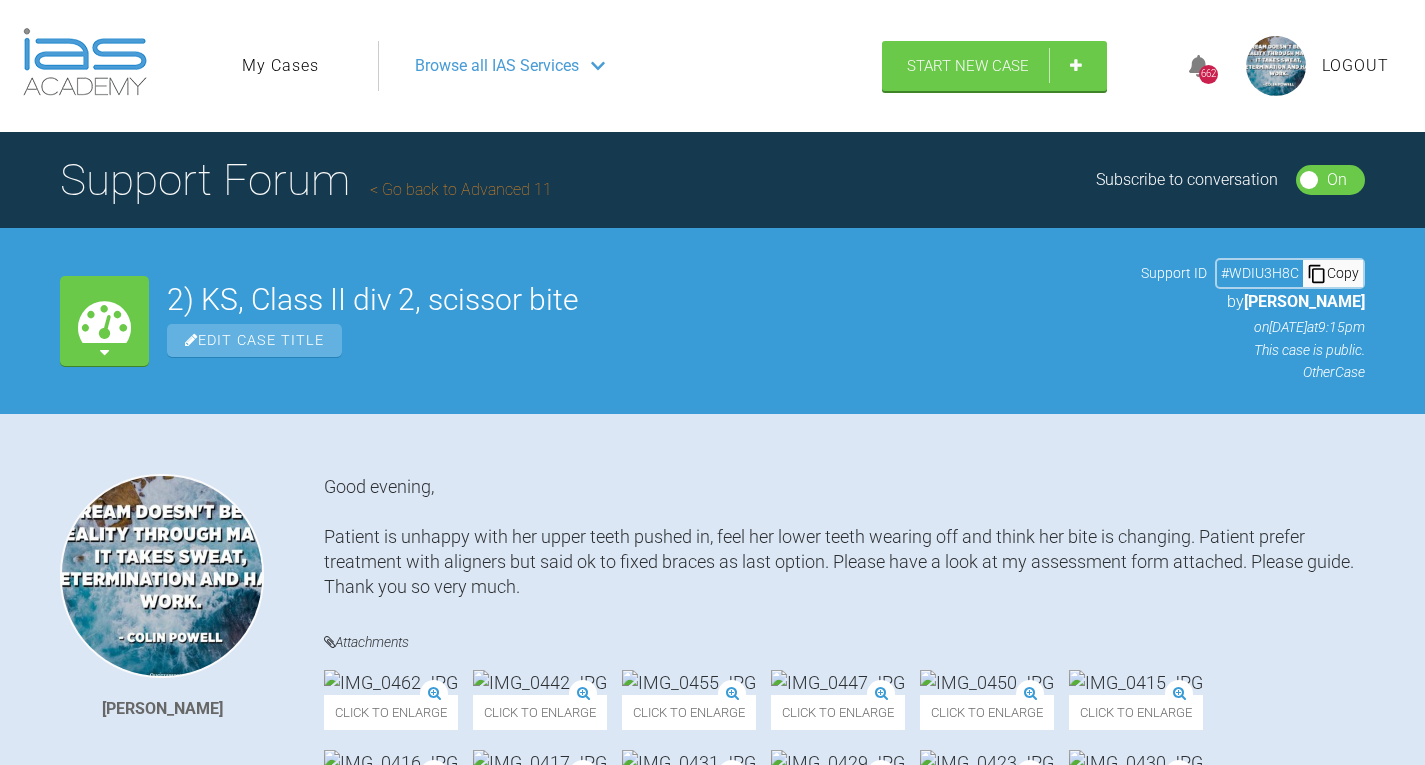 click on "My Cases" at bounding box center (280, 66) 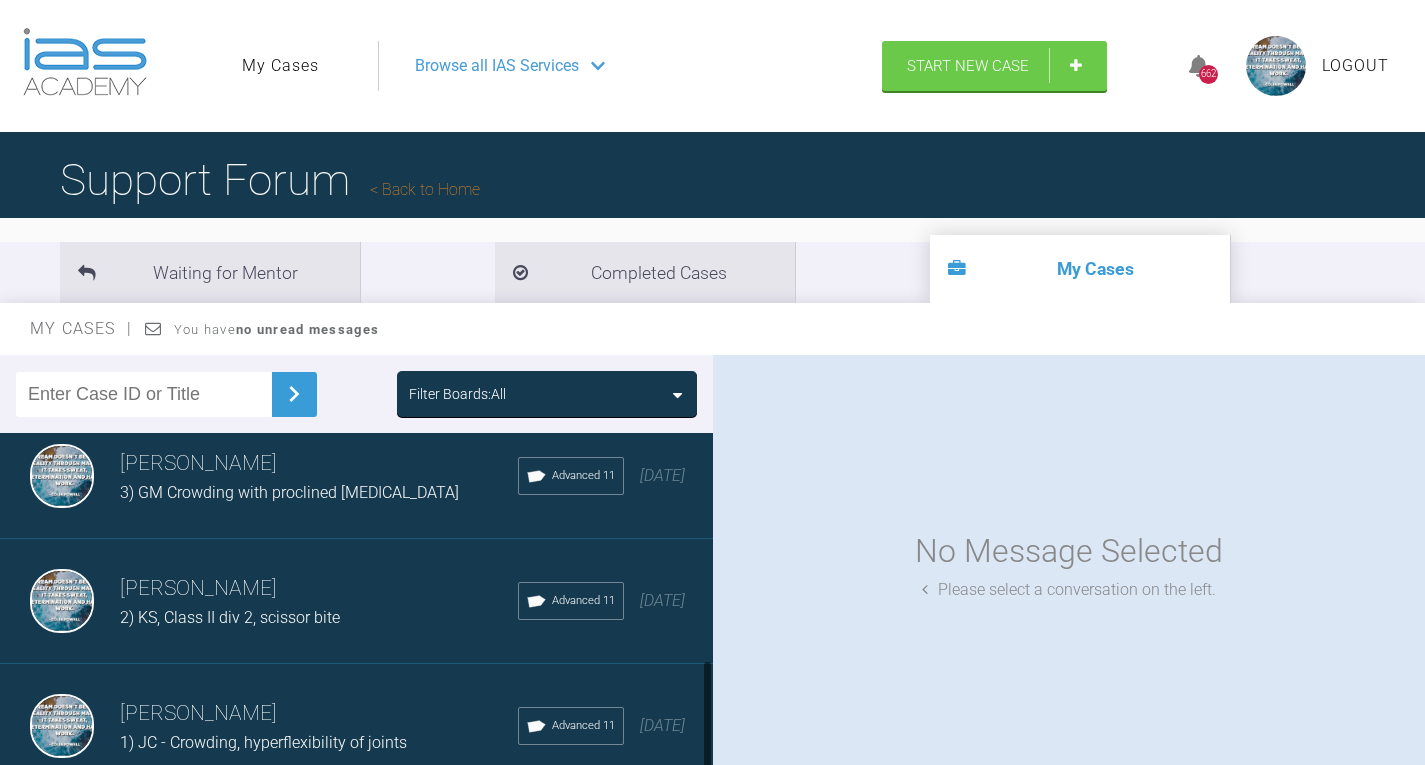 scroll, scrollTop: 672, scrollLeft: 0, axis: vertical 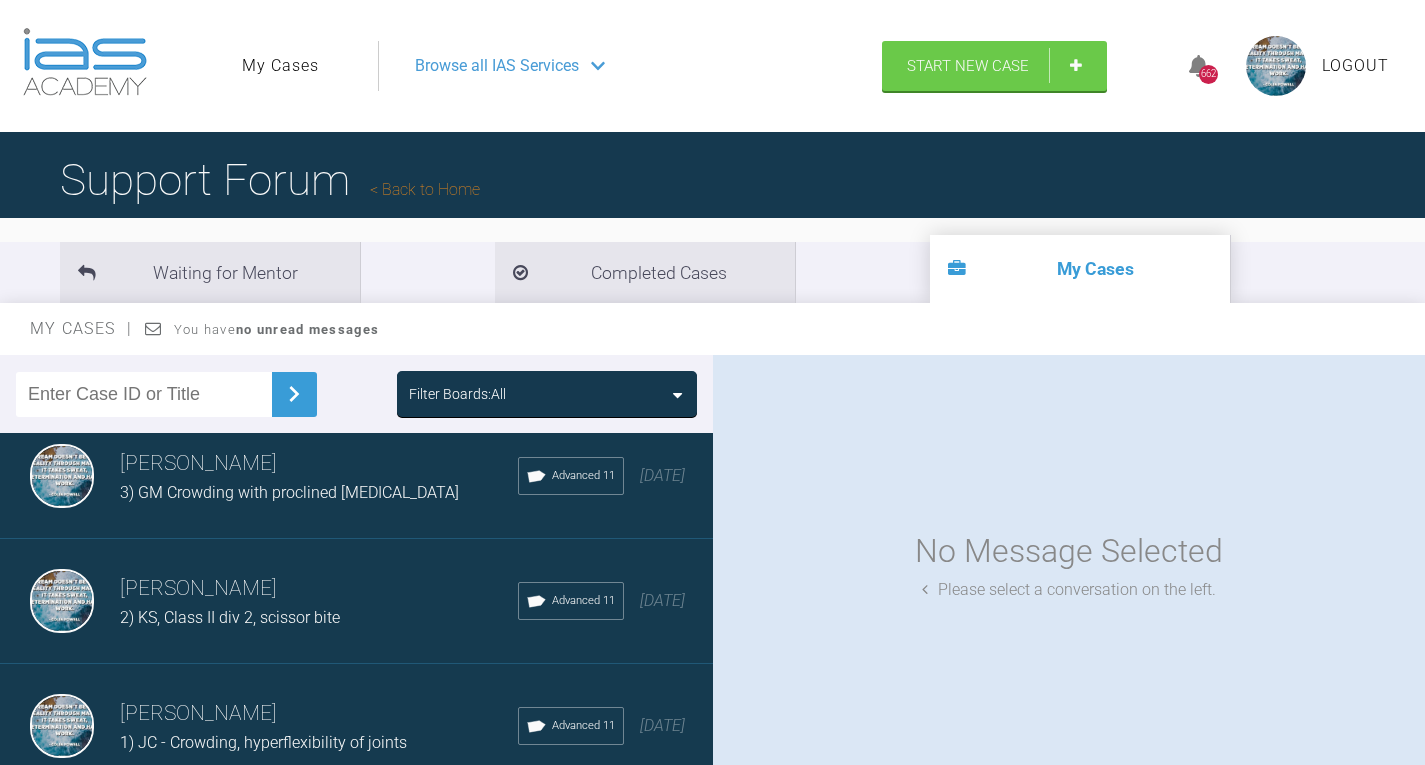 click on "2) KS, Class II div 2, scissor bite" at bounding box center (230, 617) 